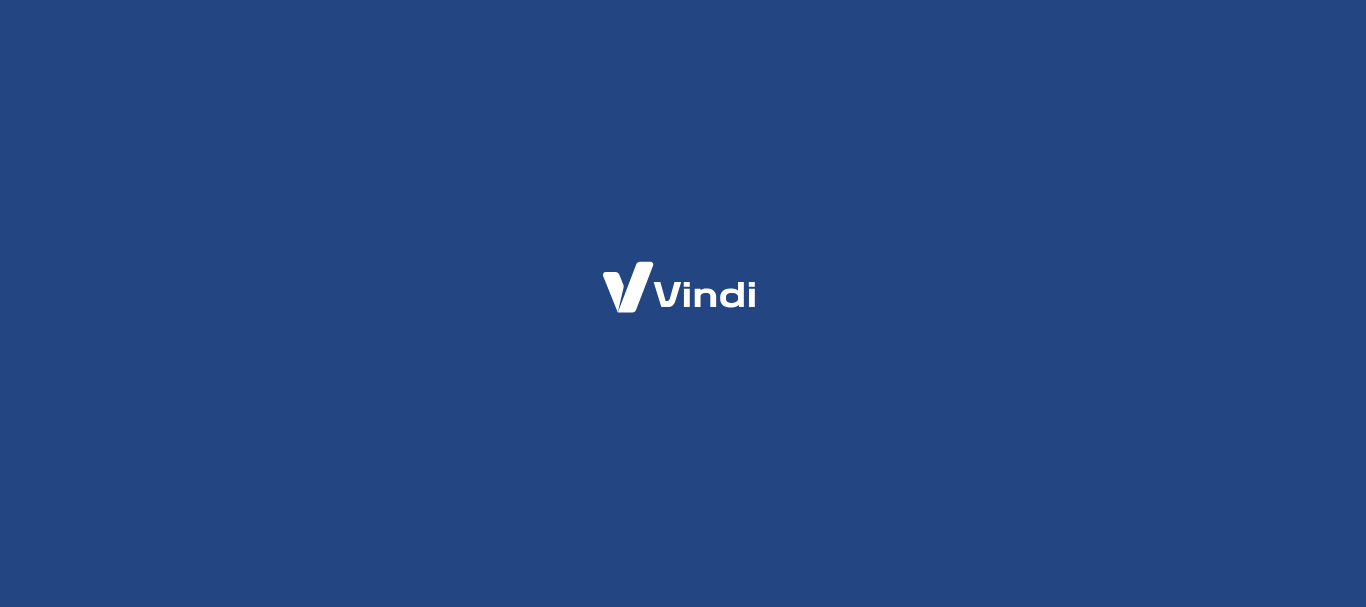 scroll, scrollTop: 0, scrollLeft: 0, axis: both 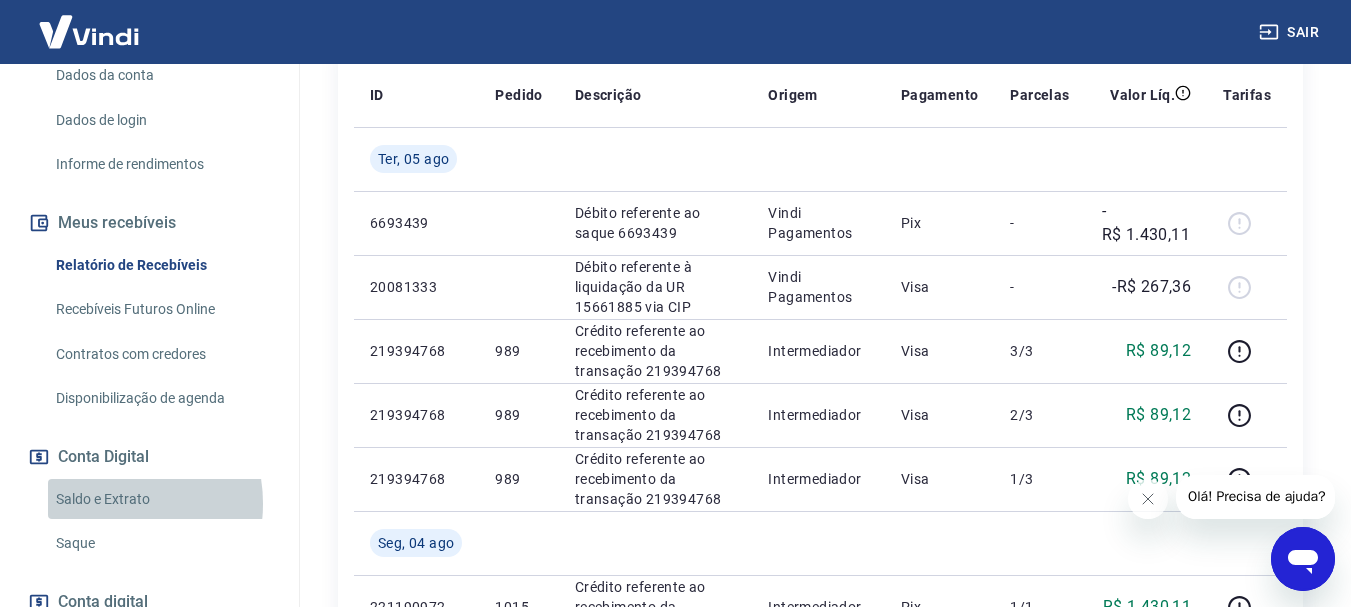 click on "Saldo e Extrato" at bounding box center (161, 499) 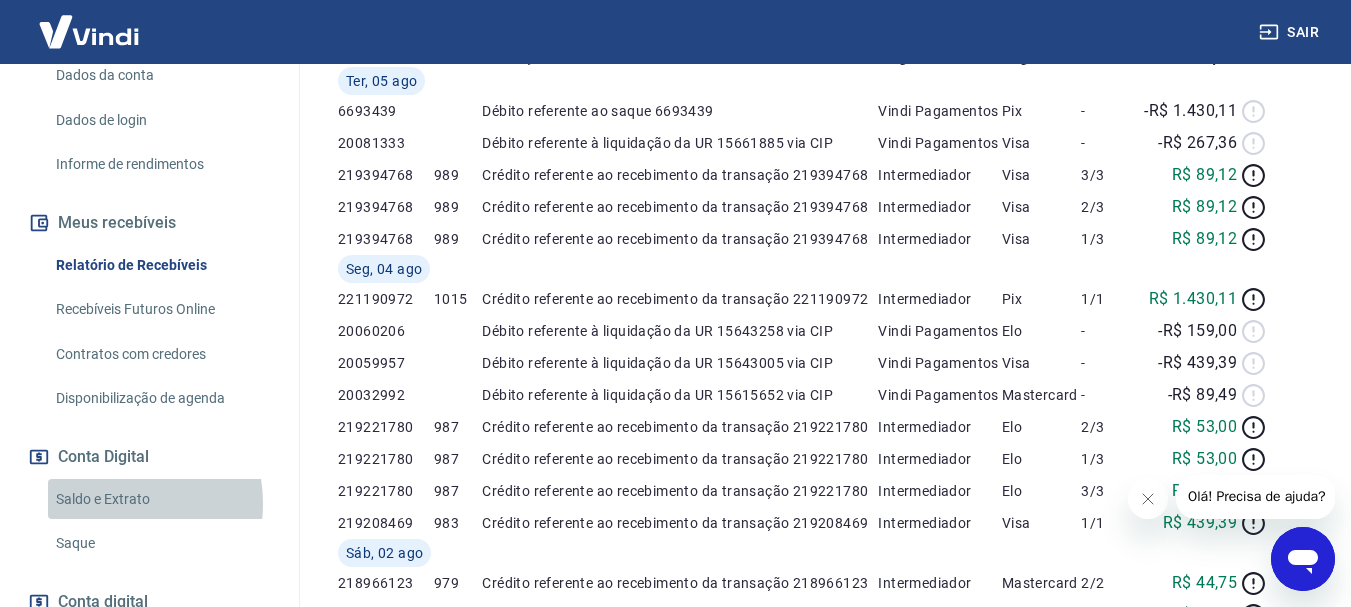 scroll, scrollTop: 0, scrollLeft: 0, axis: both 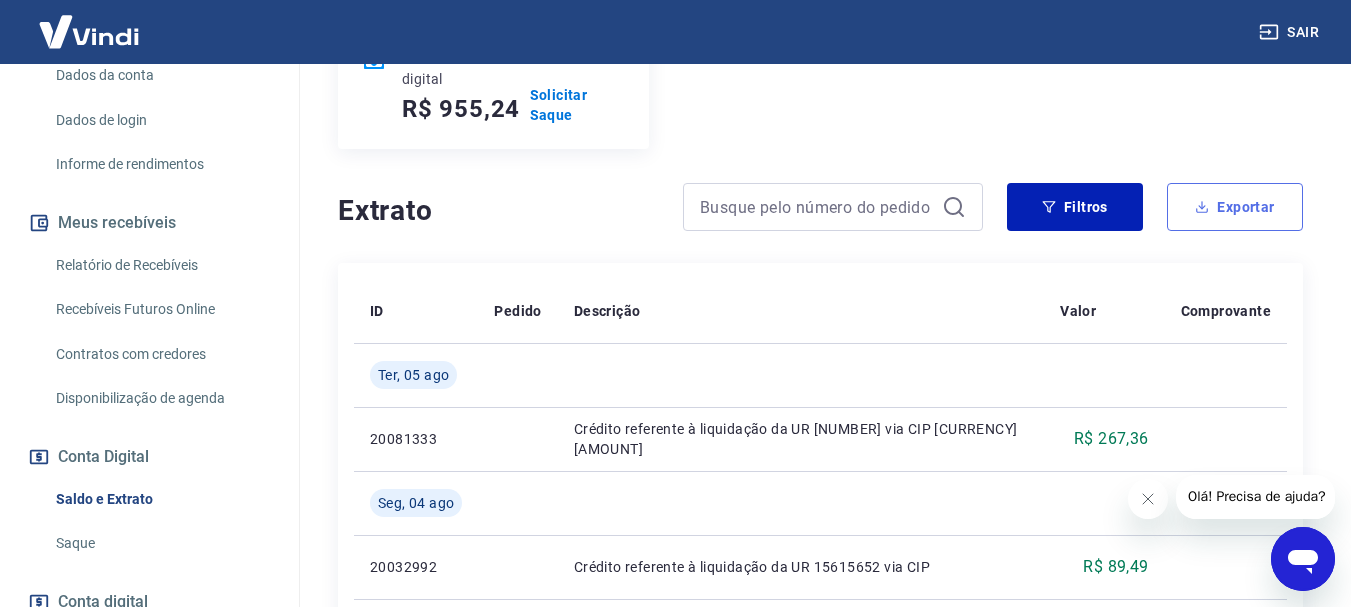 click on "Exportar" at bounding box center (1235, 207) 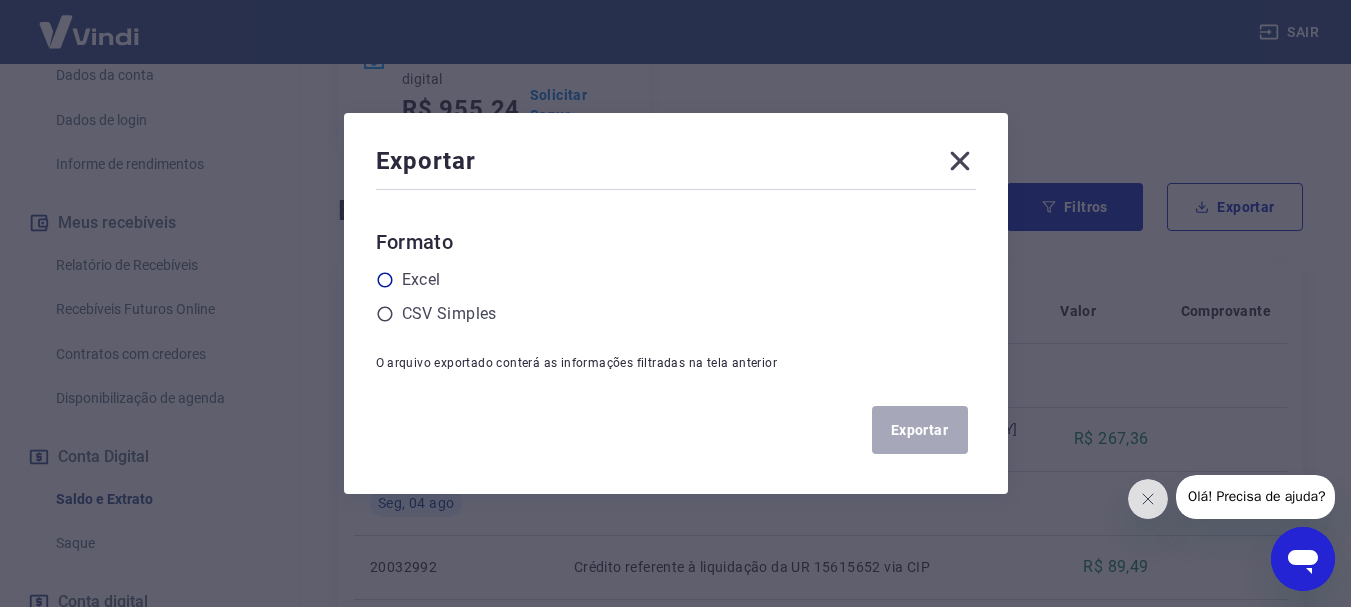 click 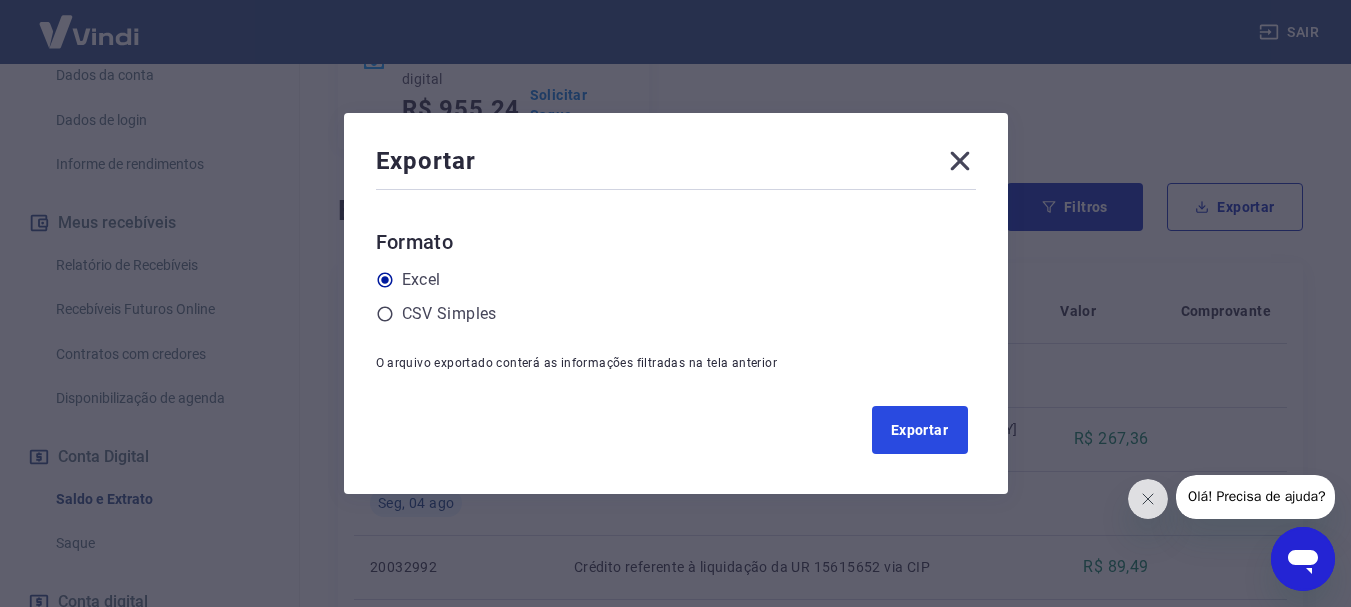 click on "Exportar" at bounding box center (920, 430) 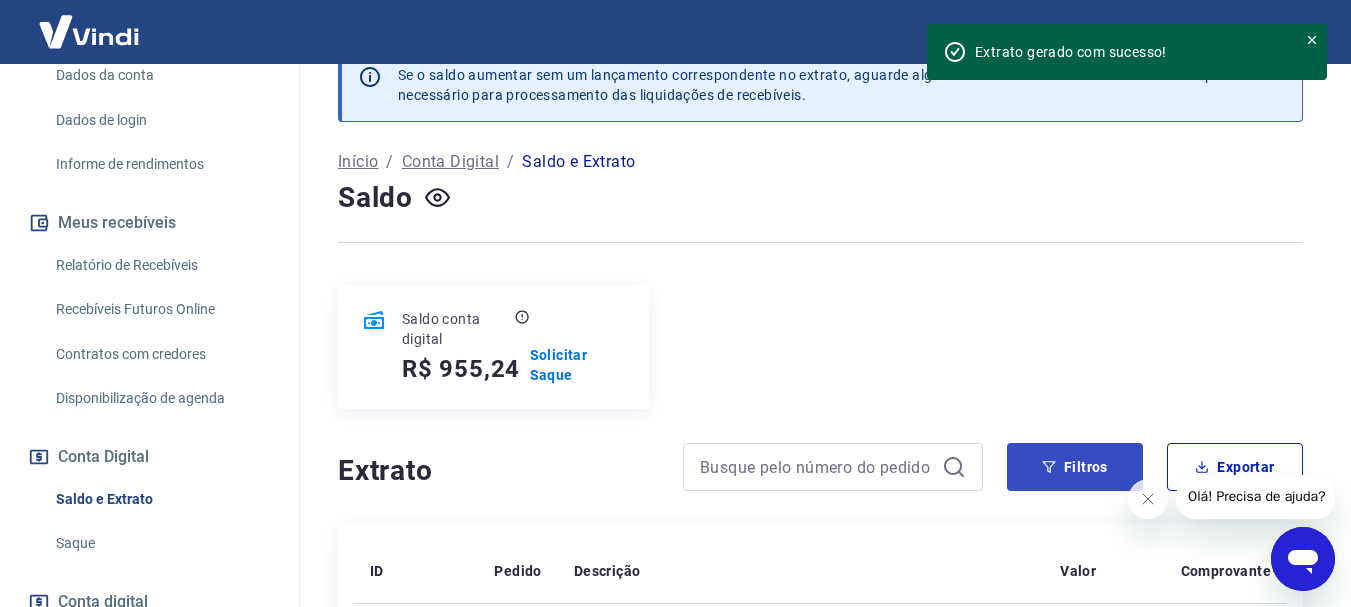 scroll, scrollTop: 39, scrollLeft: 0, axis: vertical 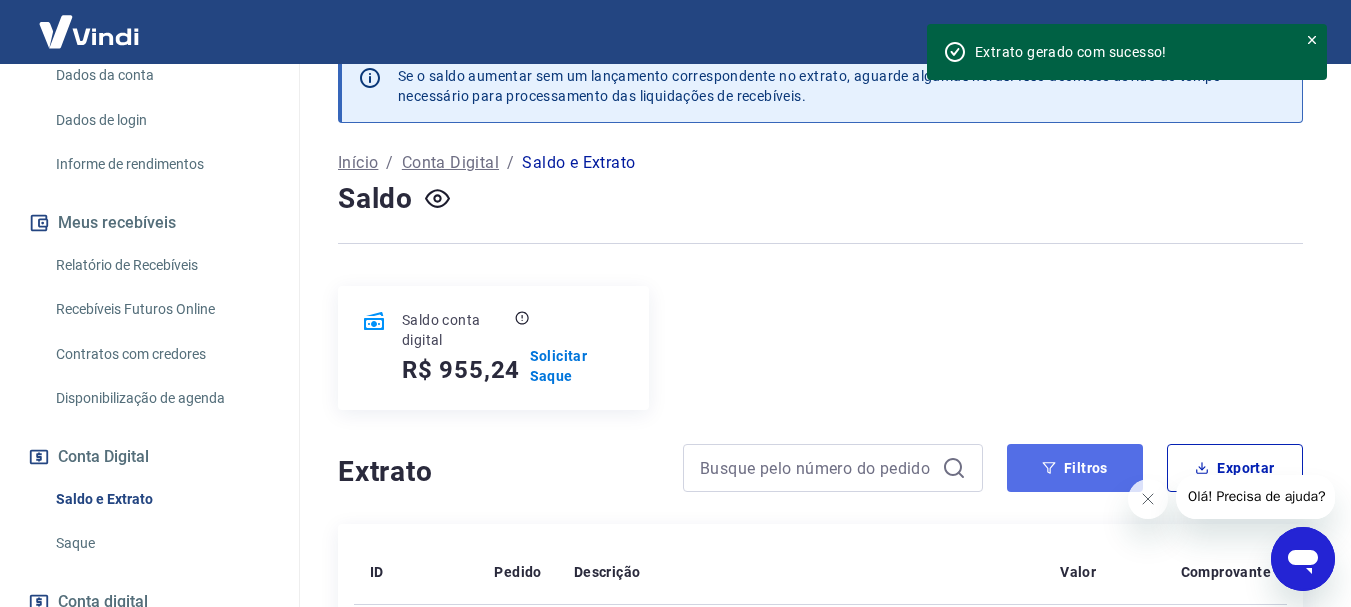click on "Filtros" at bounding box center [1075, 468] 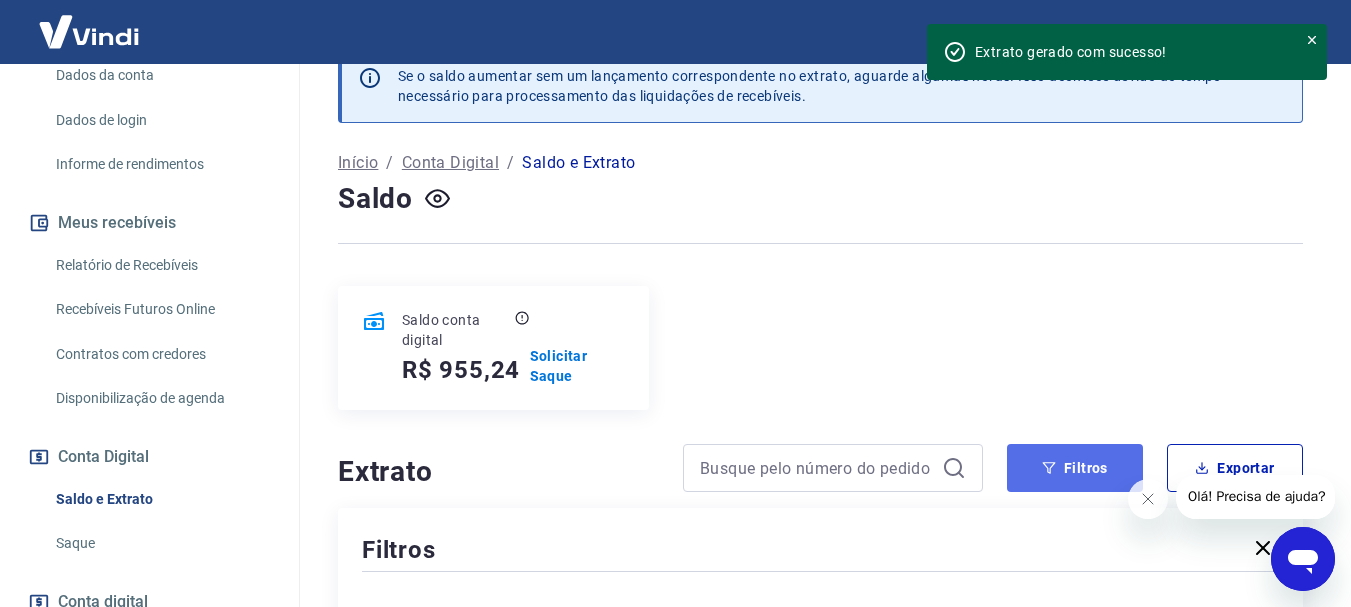 click on "Filtros" at bounding box center [1075, 468] 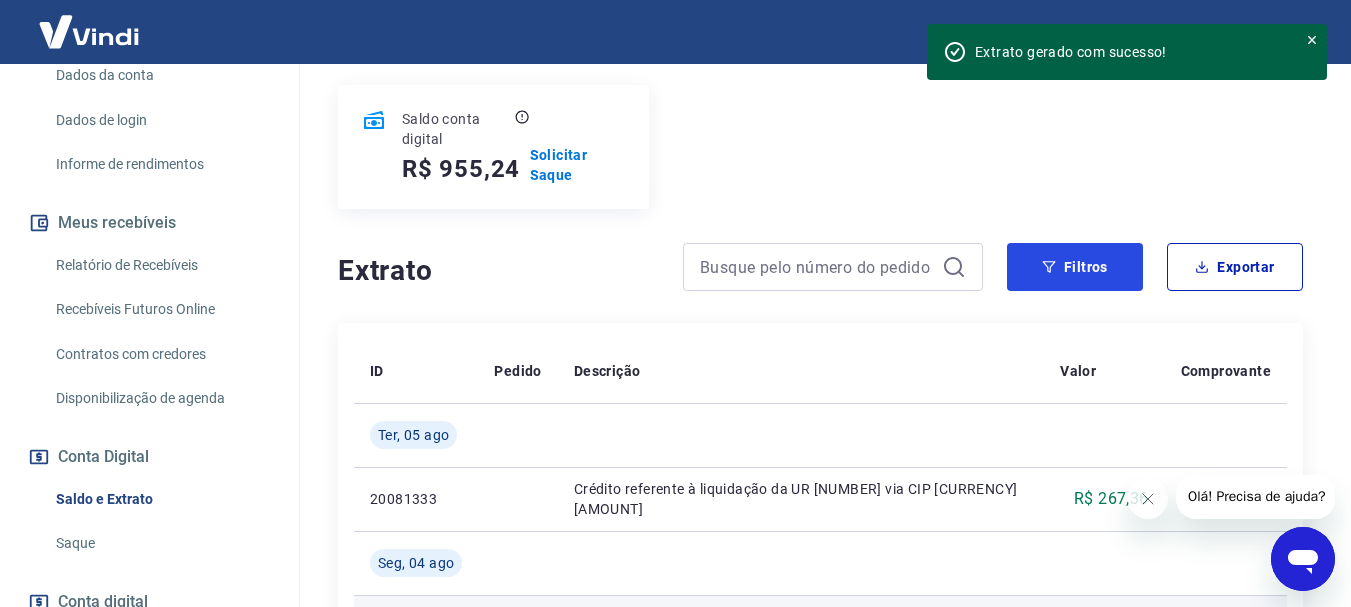 scroll, scrollTop: 239, scrollLeft: 0, axis: vertical 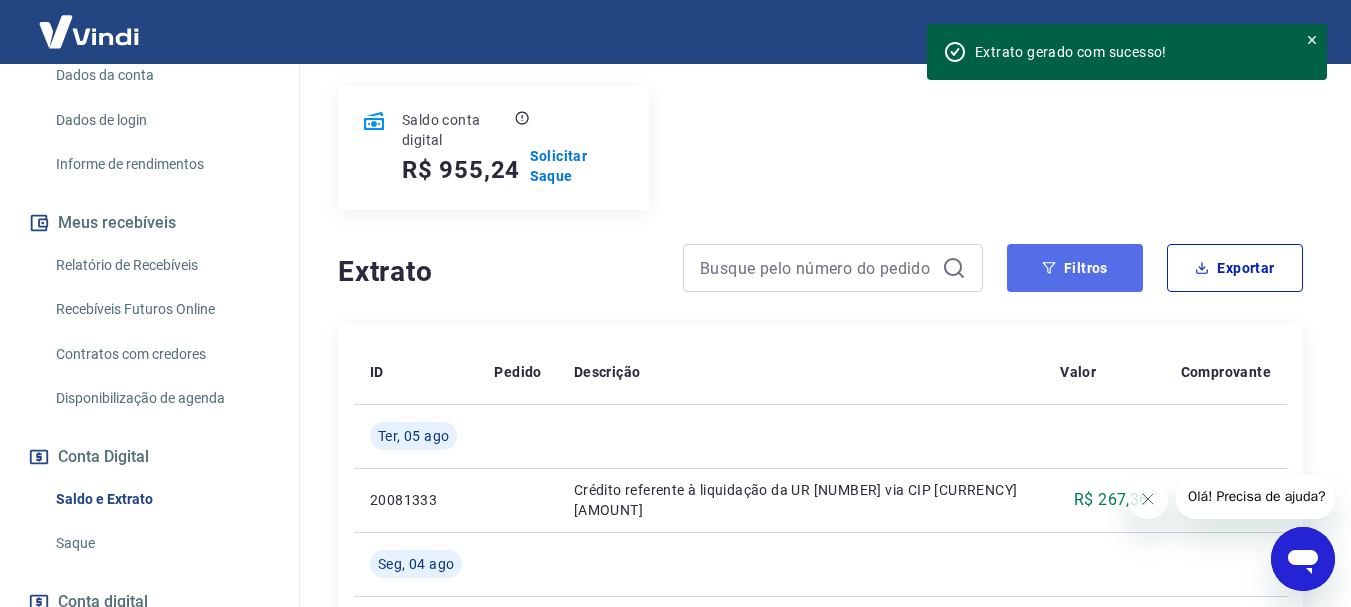 click on "Filtros" at bounding box center [1075, 268] 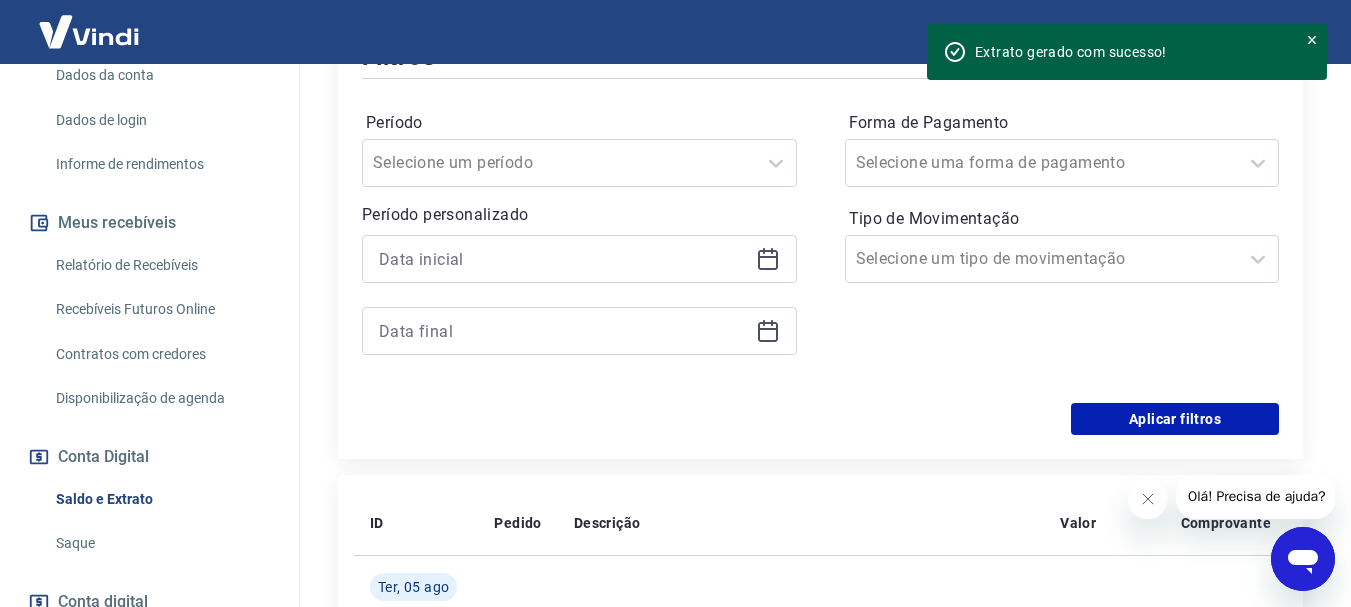 scroll, scrollTop: 539, scrollLeft: 0, axis: vertical 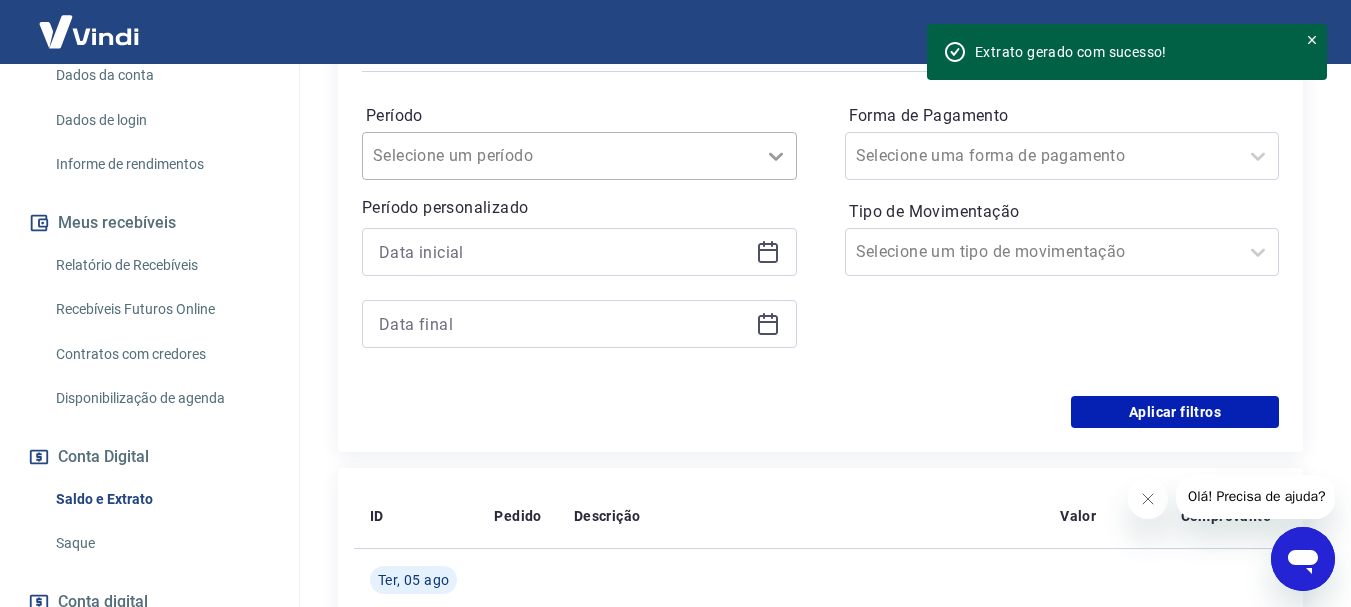 click 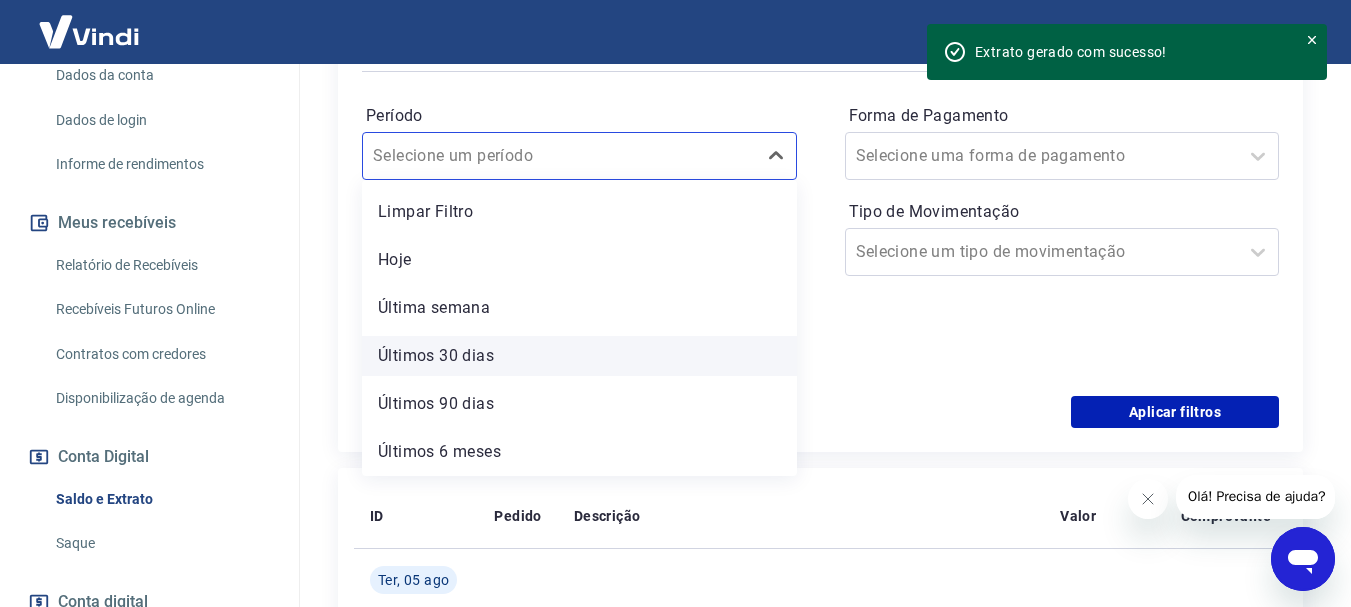 click on "Últimos 30 dias" at bounding box center [579, 356] 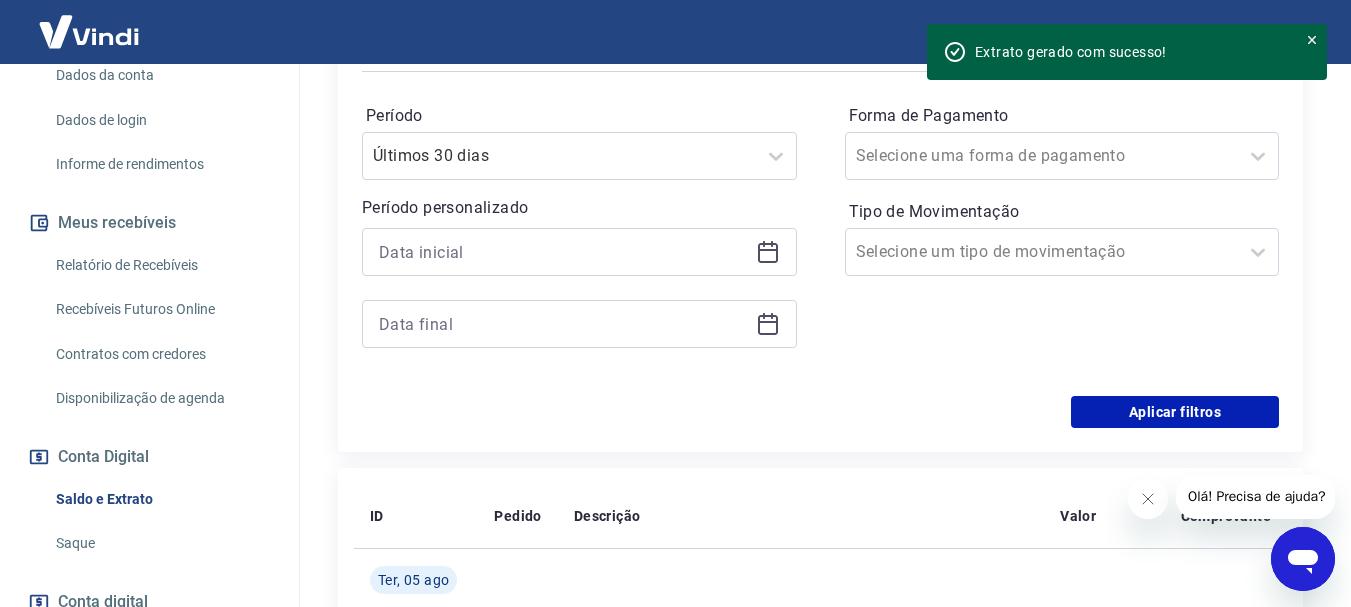 click 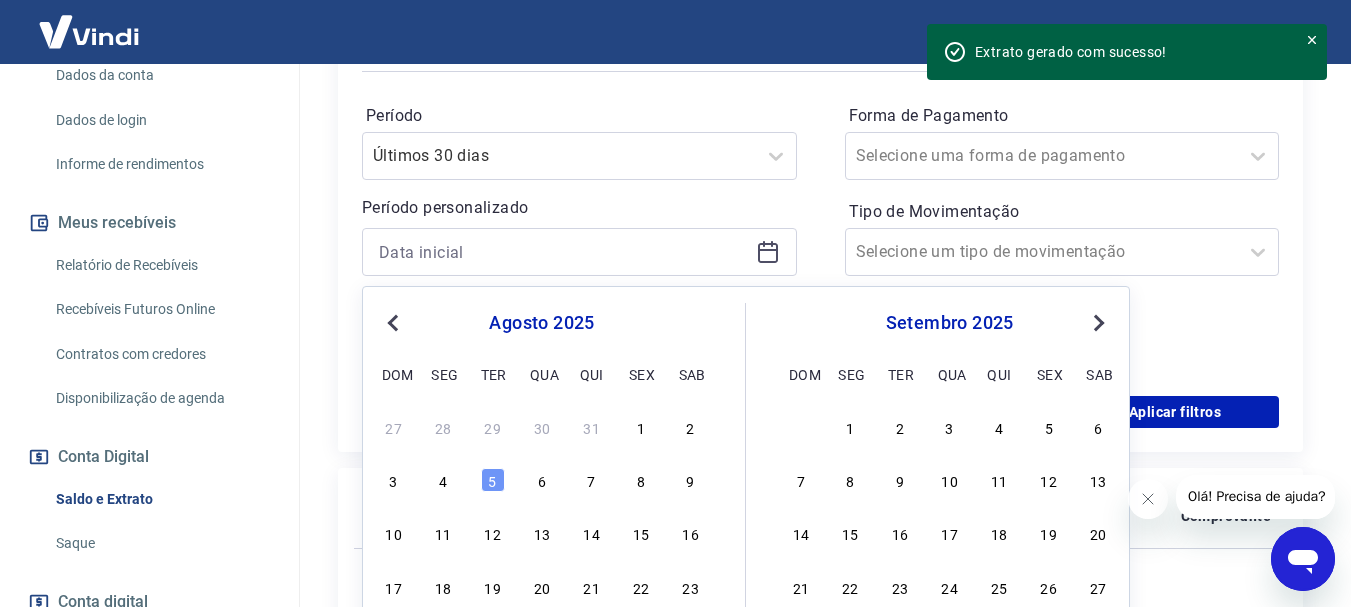 click on "Previous Month" at bounding box center (395, 322) 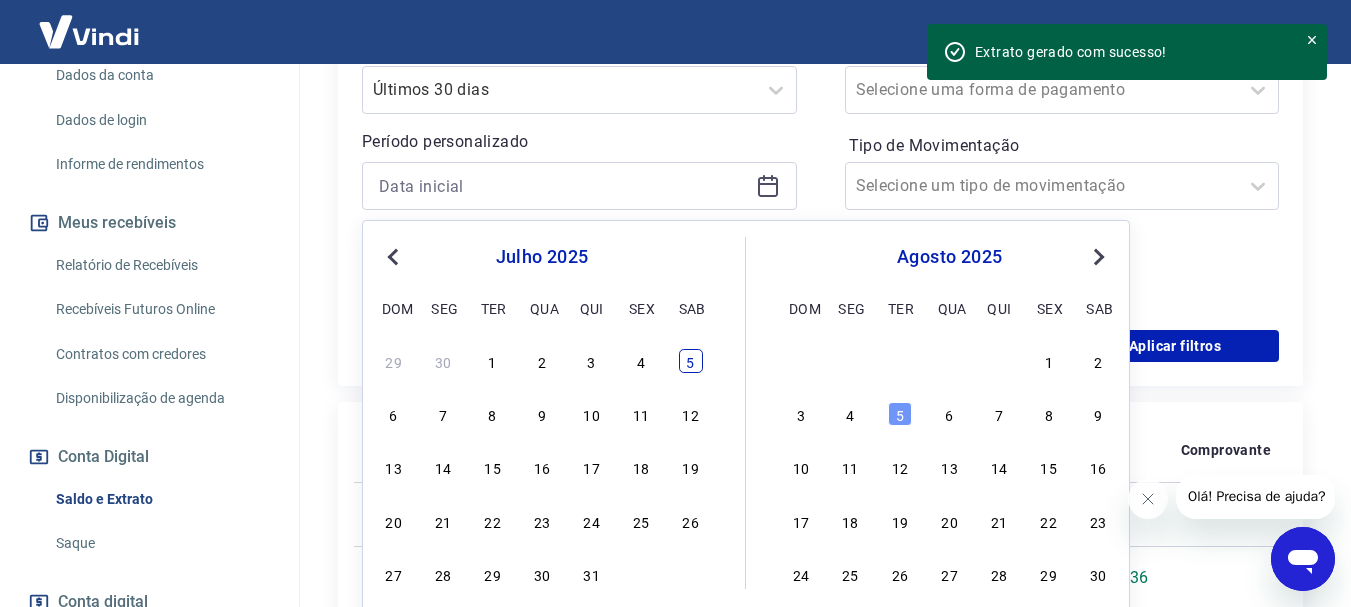 scroll, scrollTop: 639, scrollLeft: 0, axis: vertical 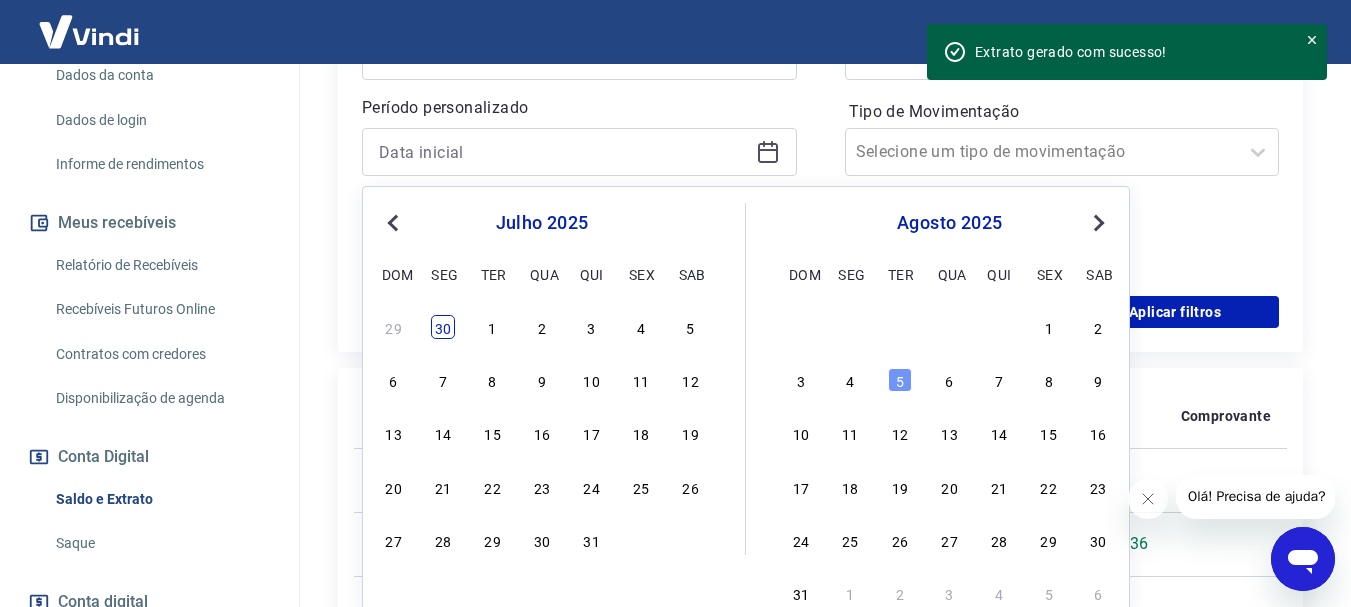 click on "30" at bounding box center (443, 327) 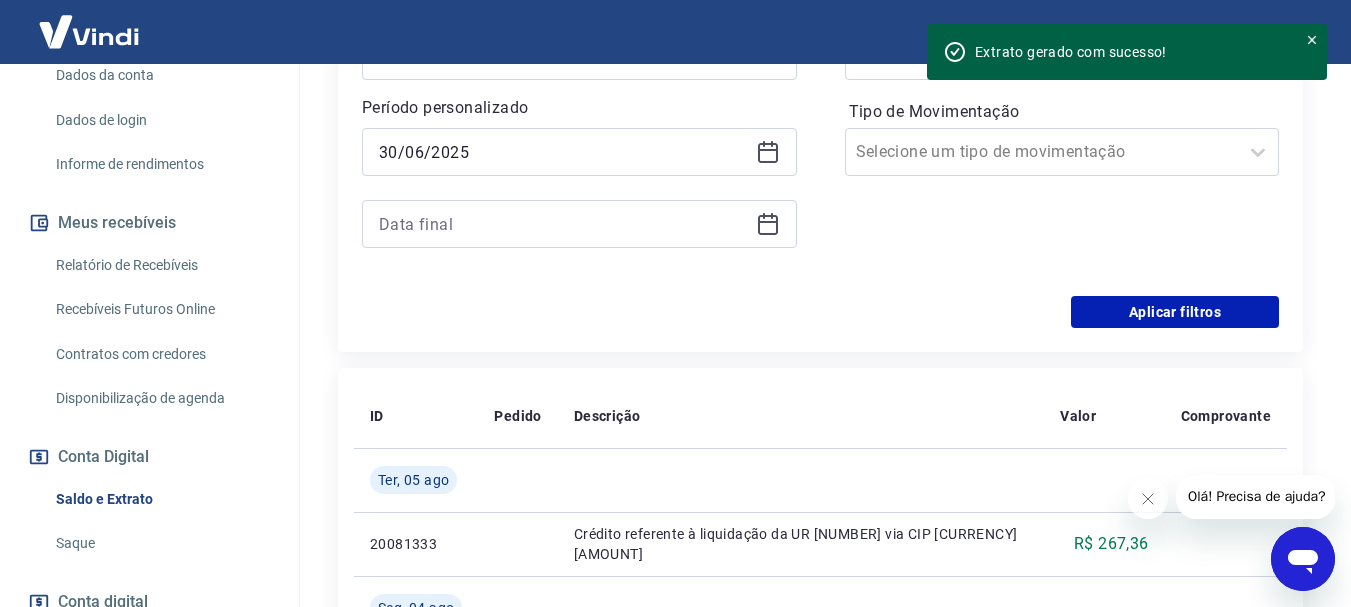 click 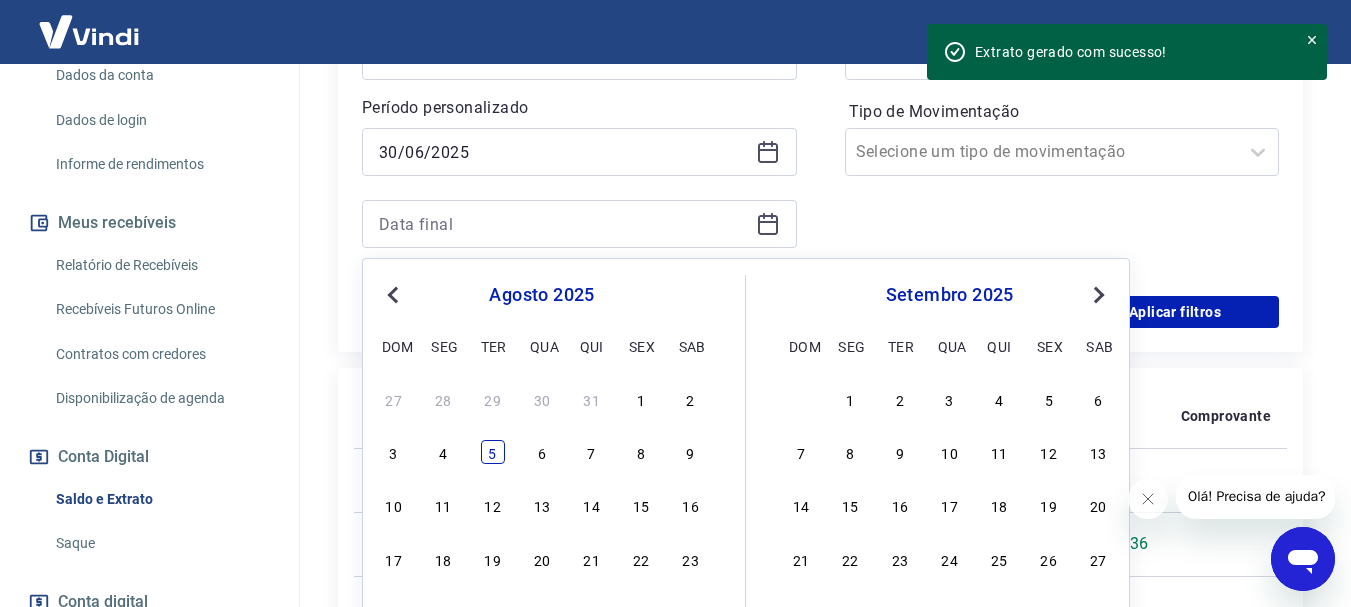 click on "5" at bounding box center [493, 452] 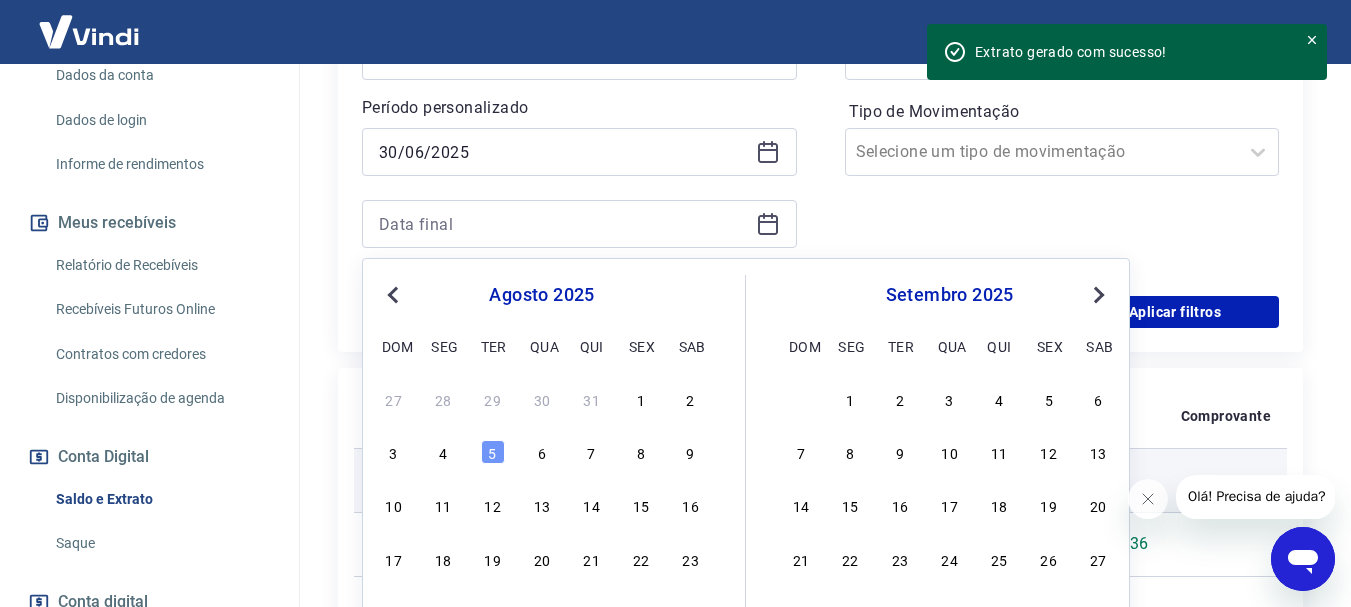 type on "[DD]/[MM]/[YYYY]" 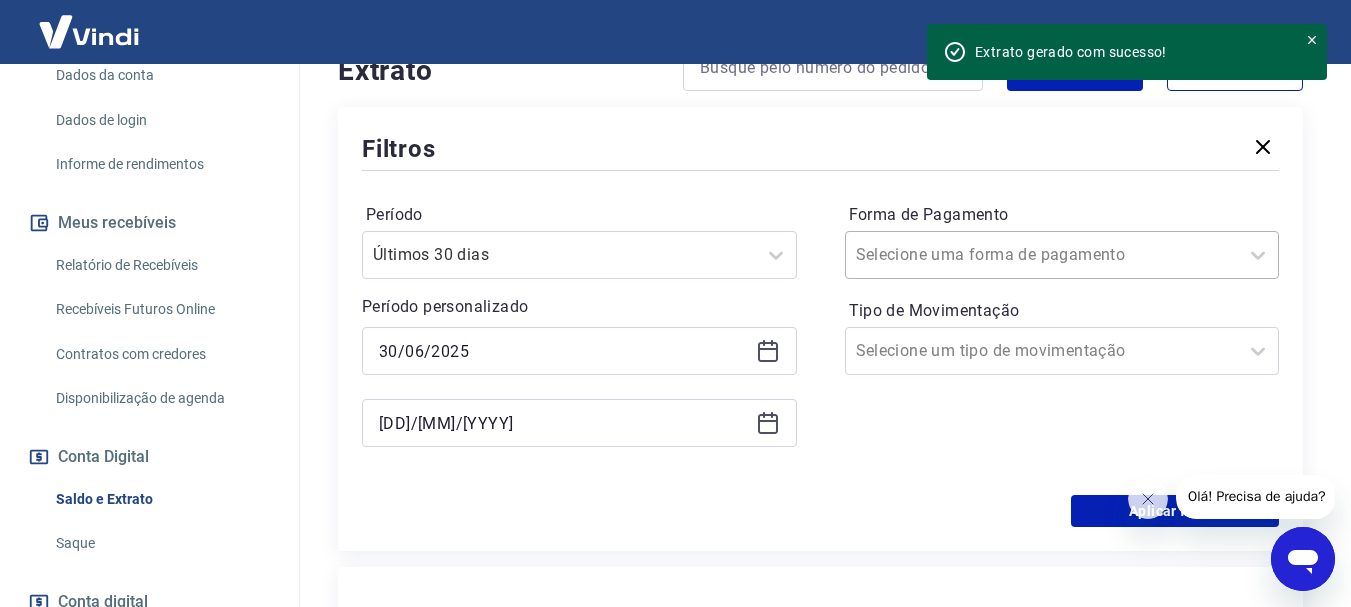 scroll, scrollTop: 439, scrollLeft: 0, axis: vertical 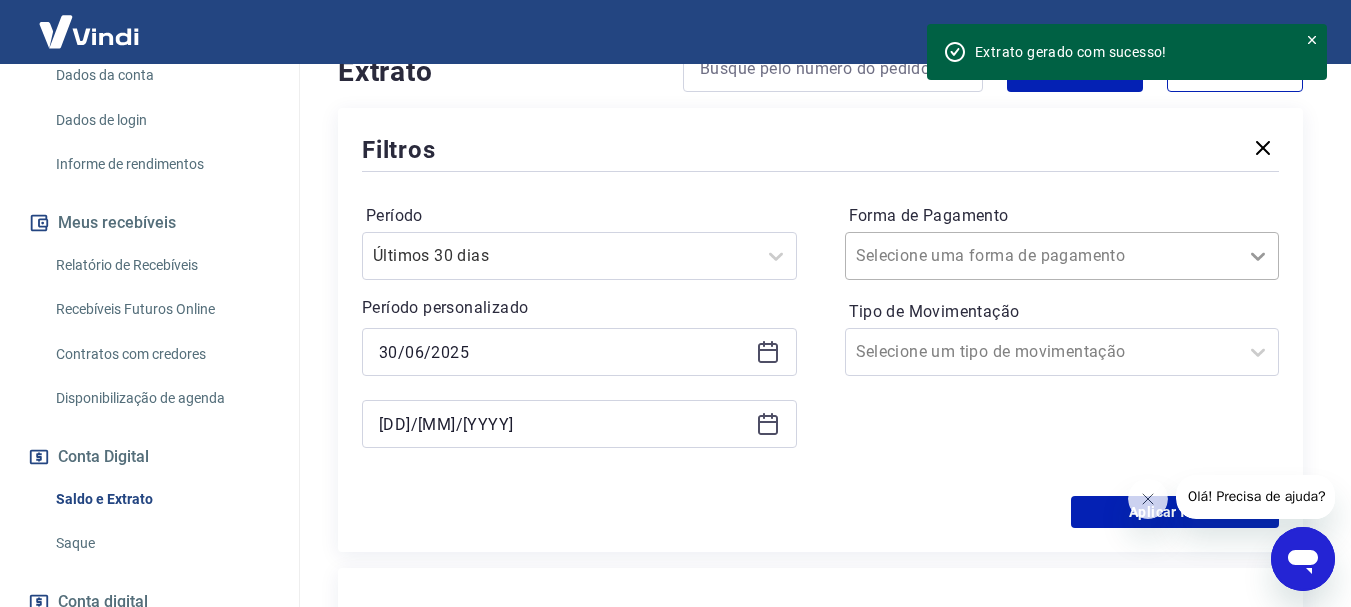 click 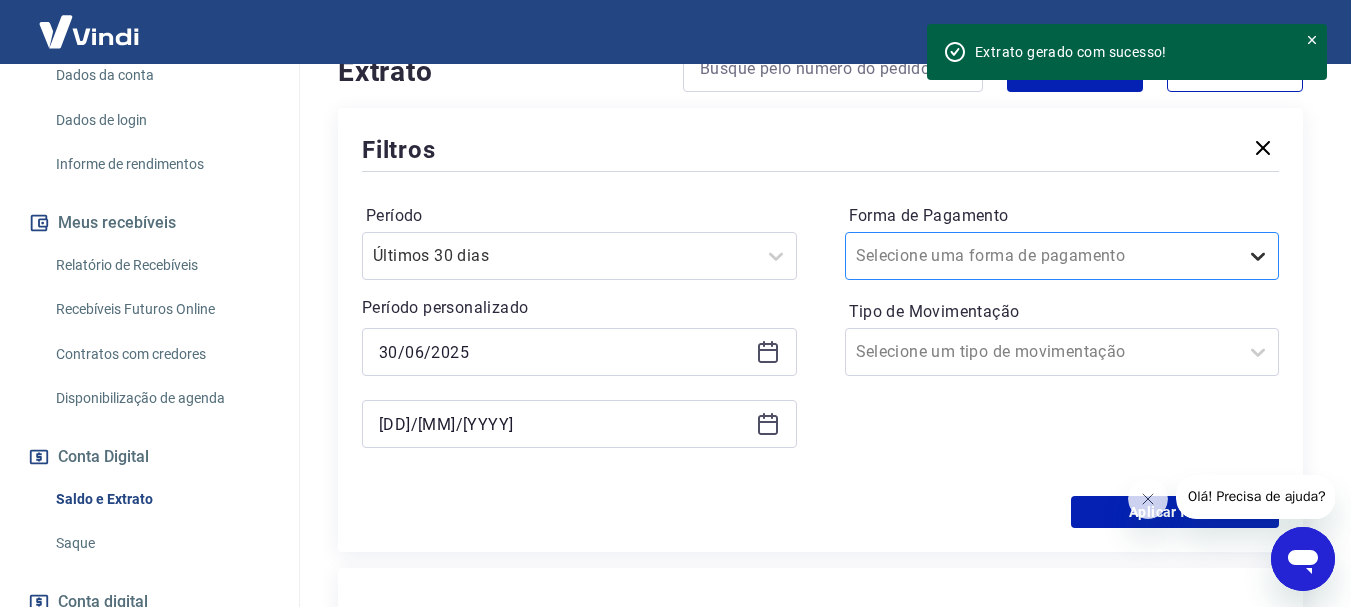 click 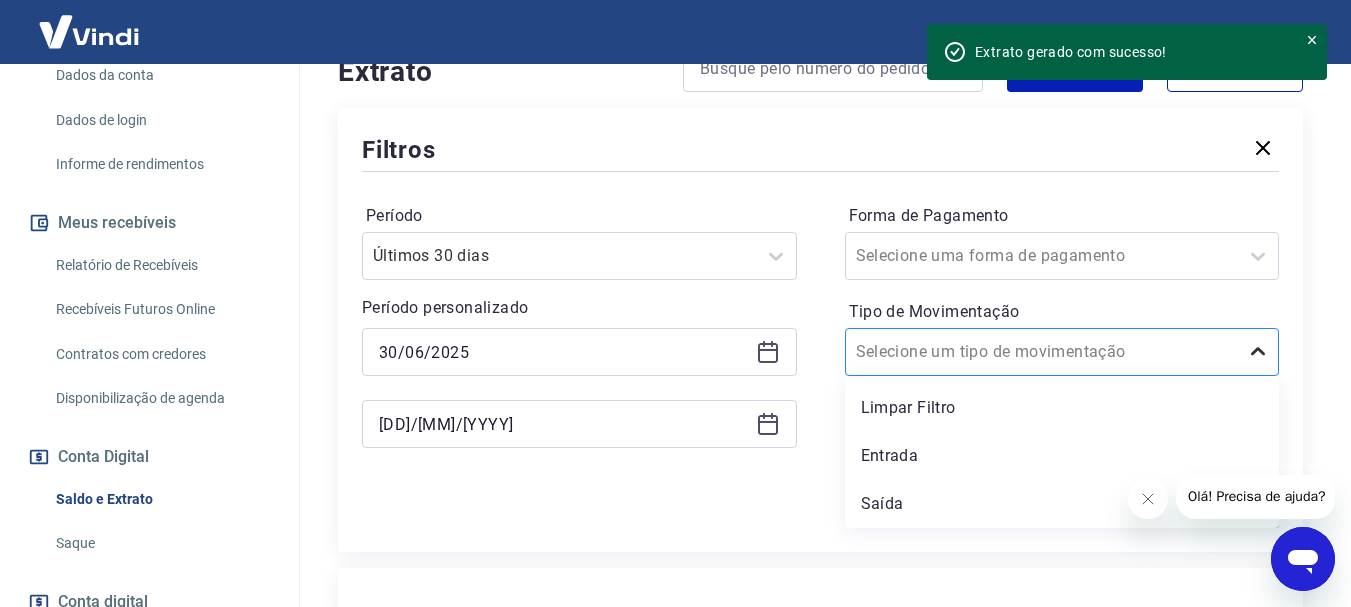 click 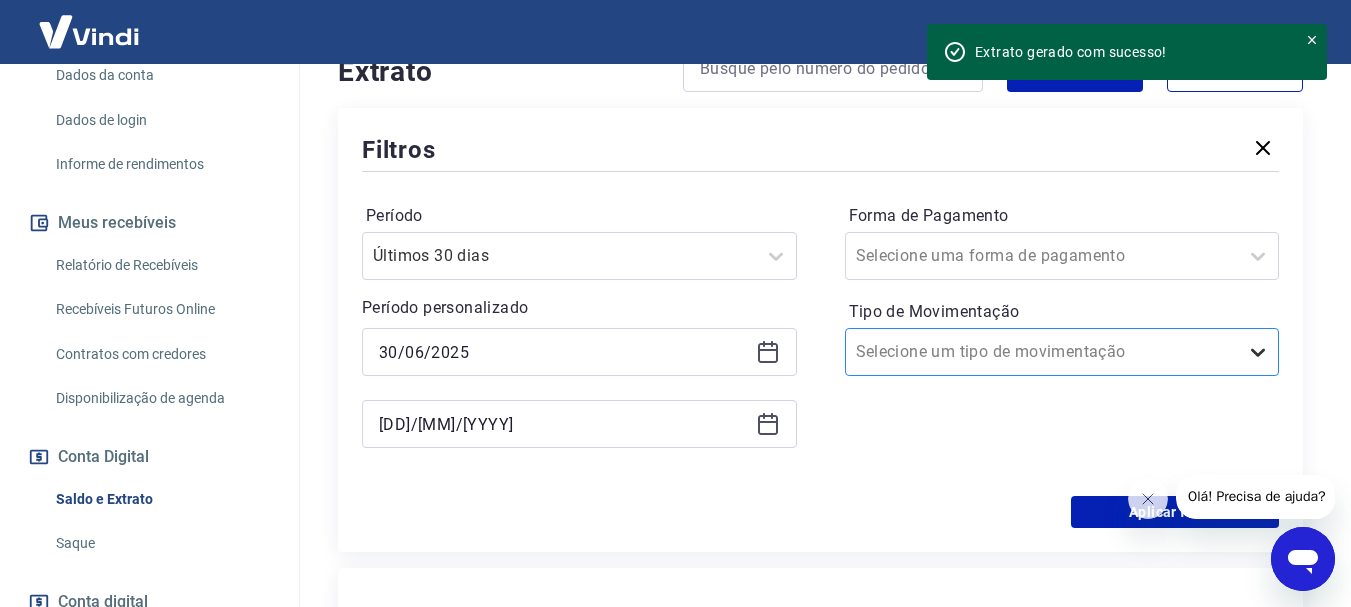 click 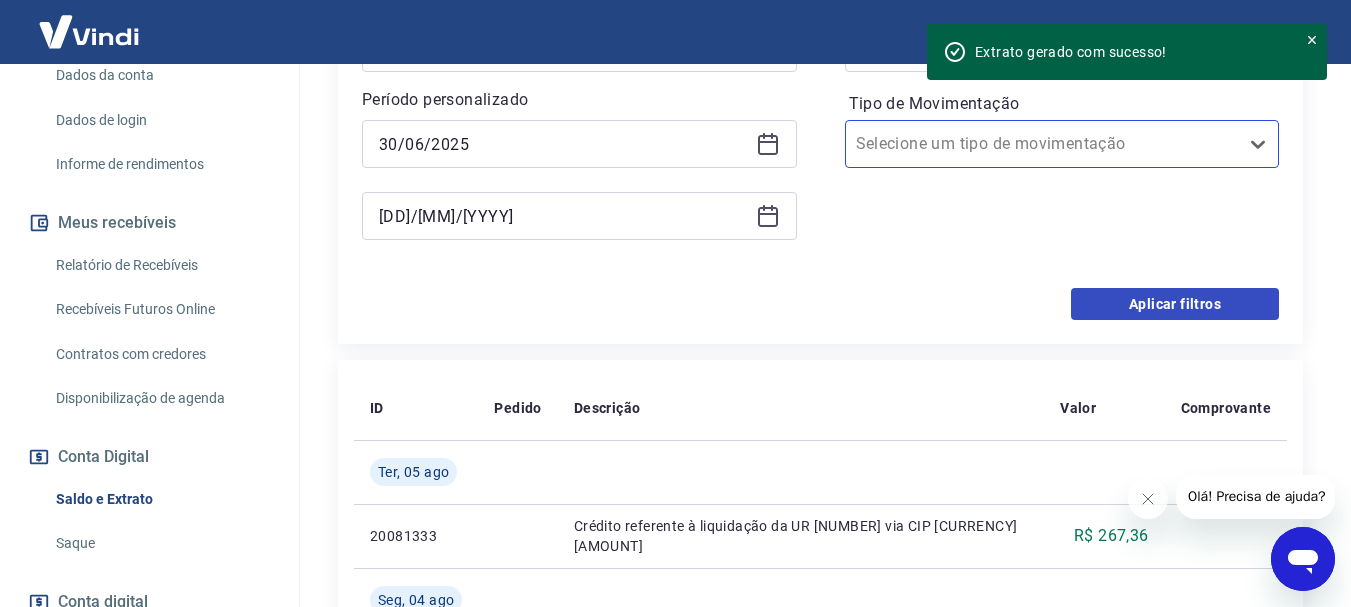 scroll, scrollTop: 639, scrollLeft: 0, axis: vertical 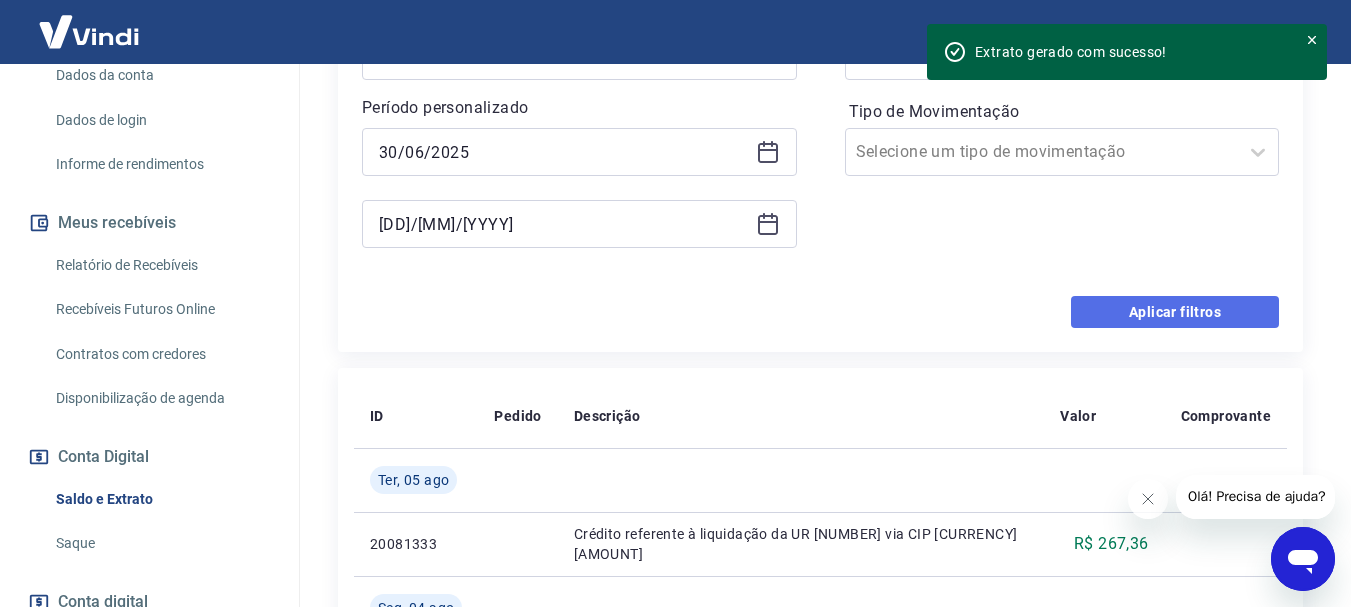 click on "Aplicar filtros" at bounding box center [1175, 312] 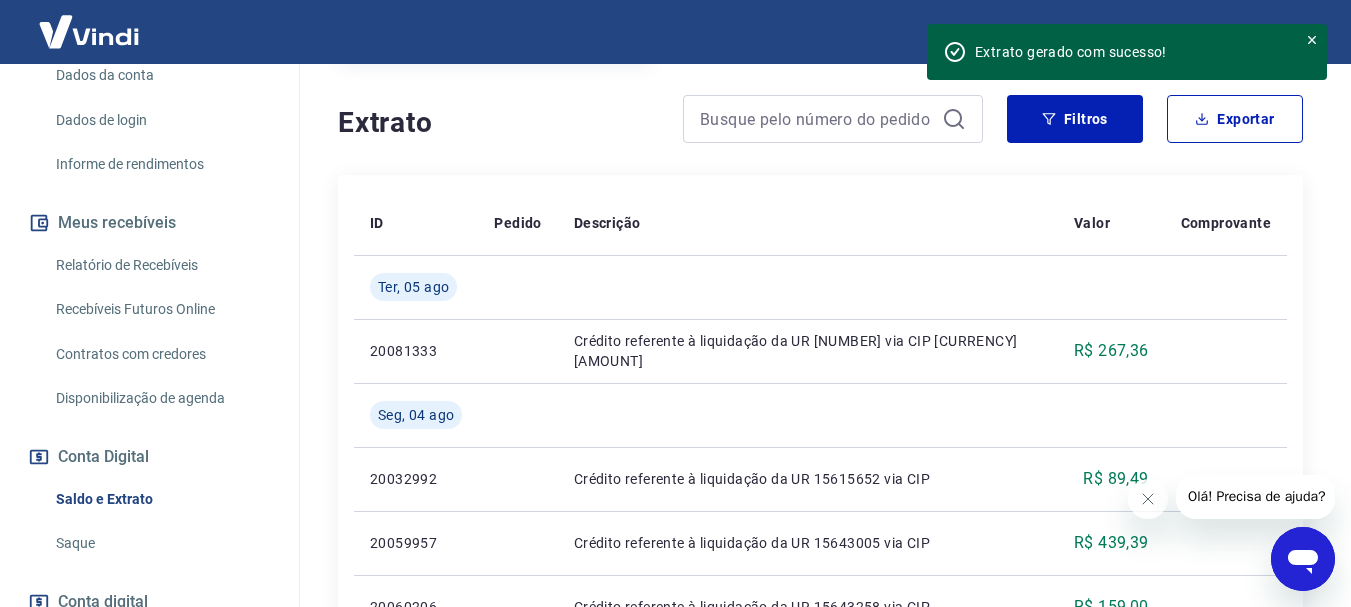 scroll, scrollTop: 339, scrollLeft: 0, axis: vertical 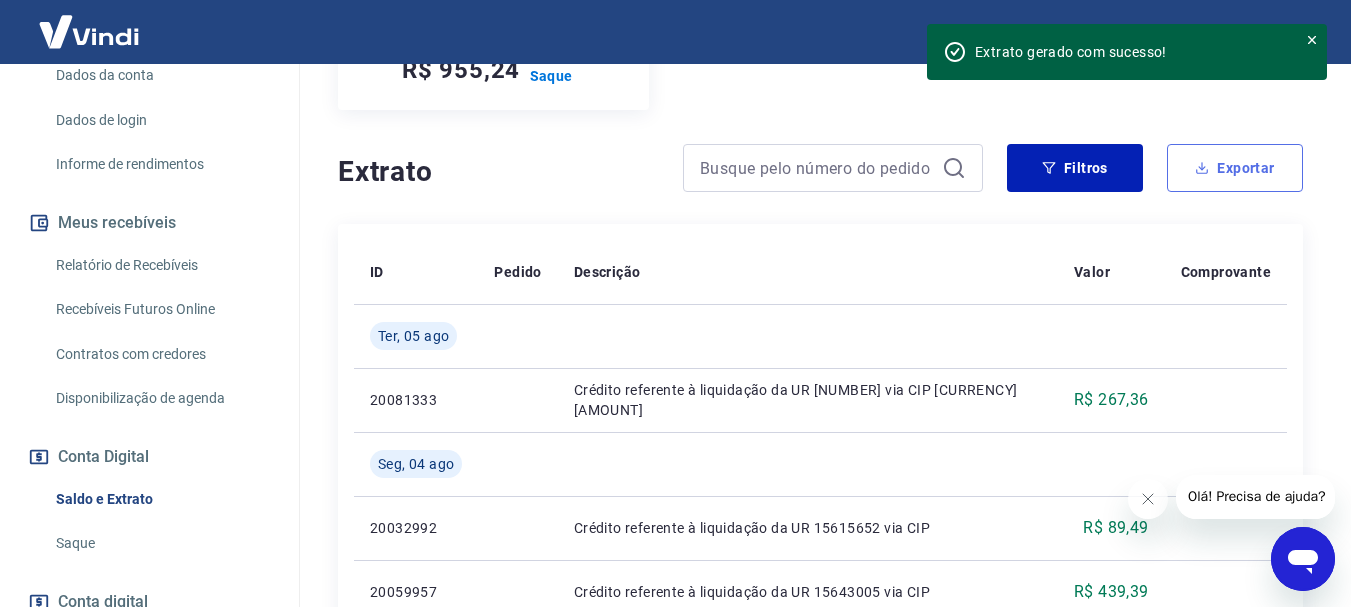 click on "Exportar" at bounding box center [1235, 168] 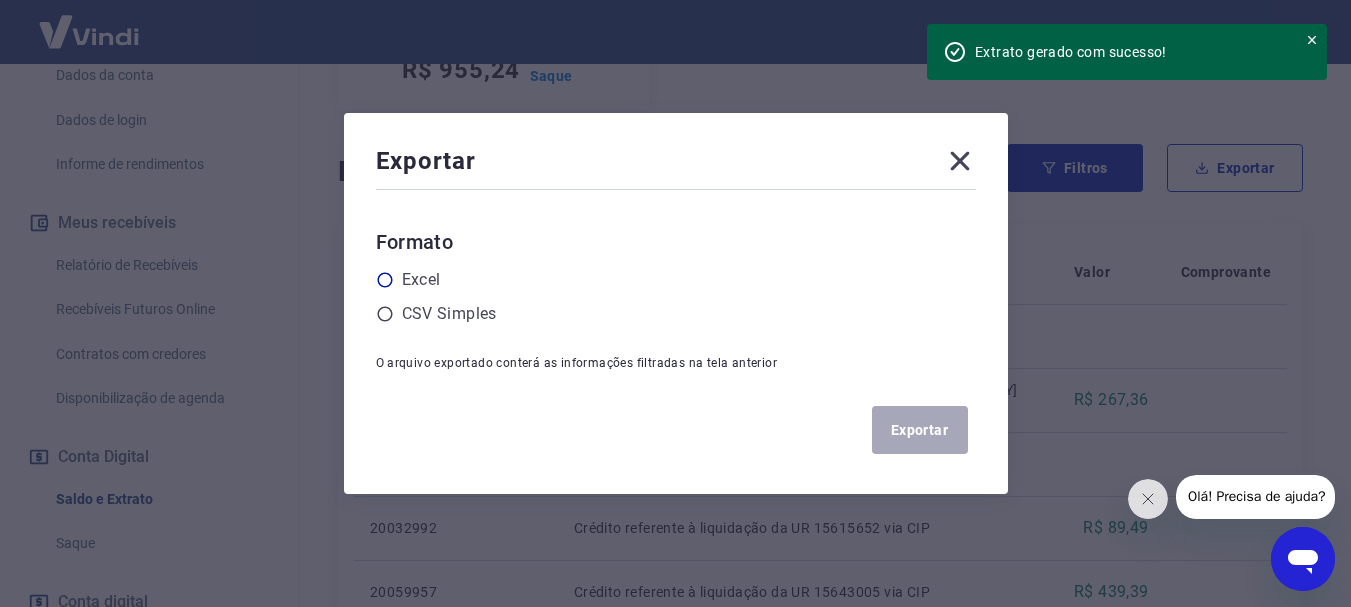 click on "Excel" at bounding box center [421, 280] 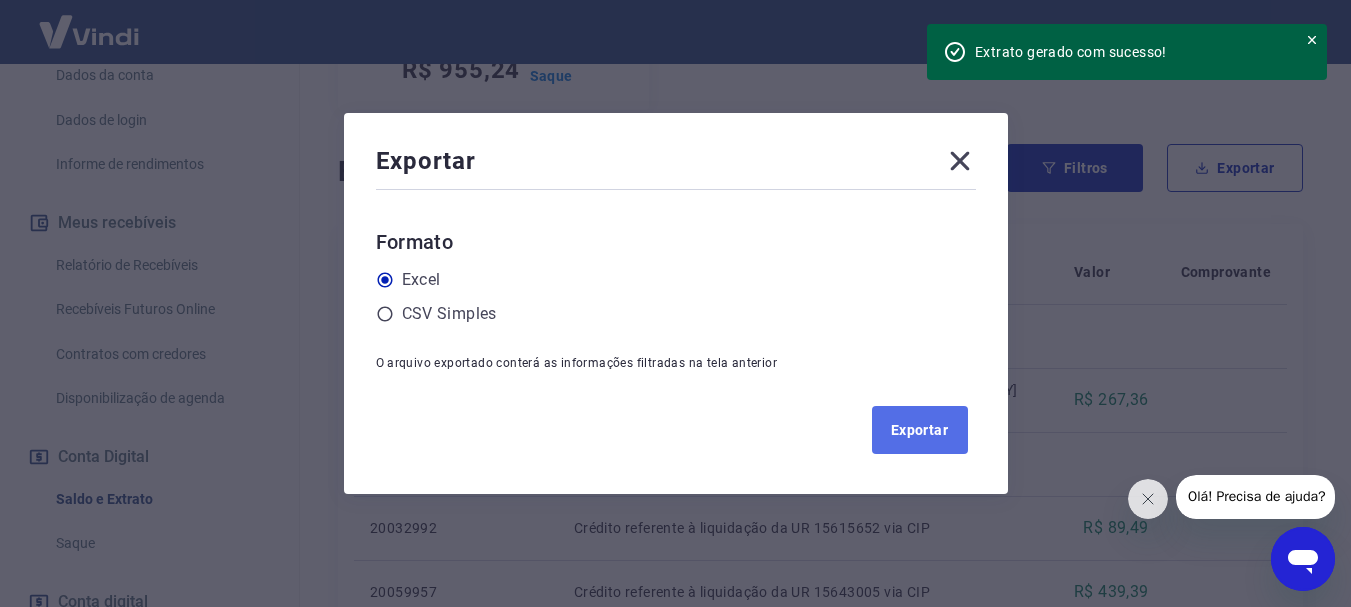 click on "Exportar" at bounding box center (920, 430) 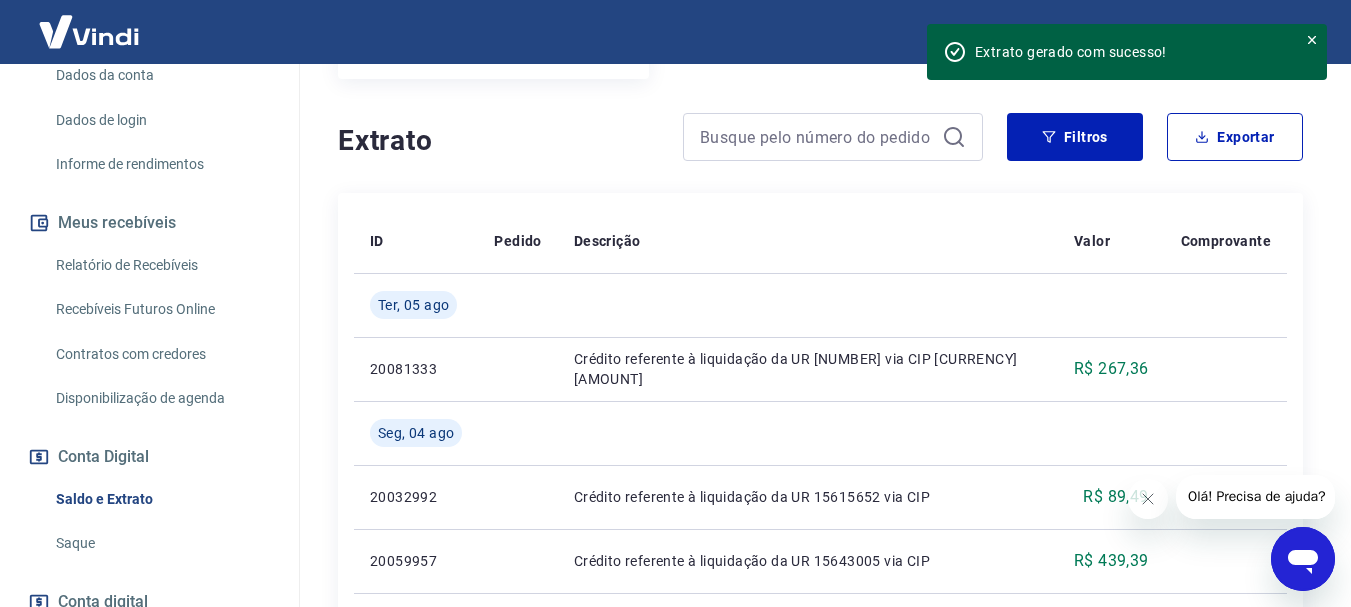 scroll, scrollTop: 203, scrollLeft: 0, axis: vertical 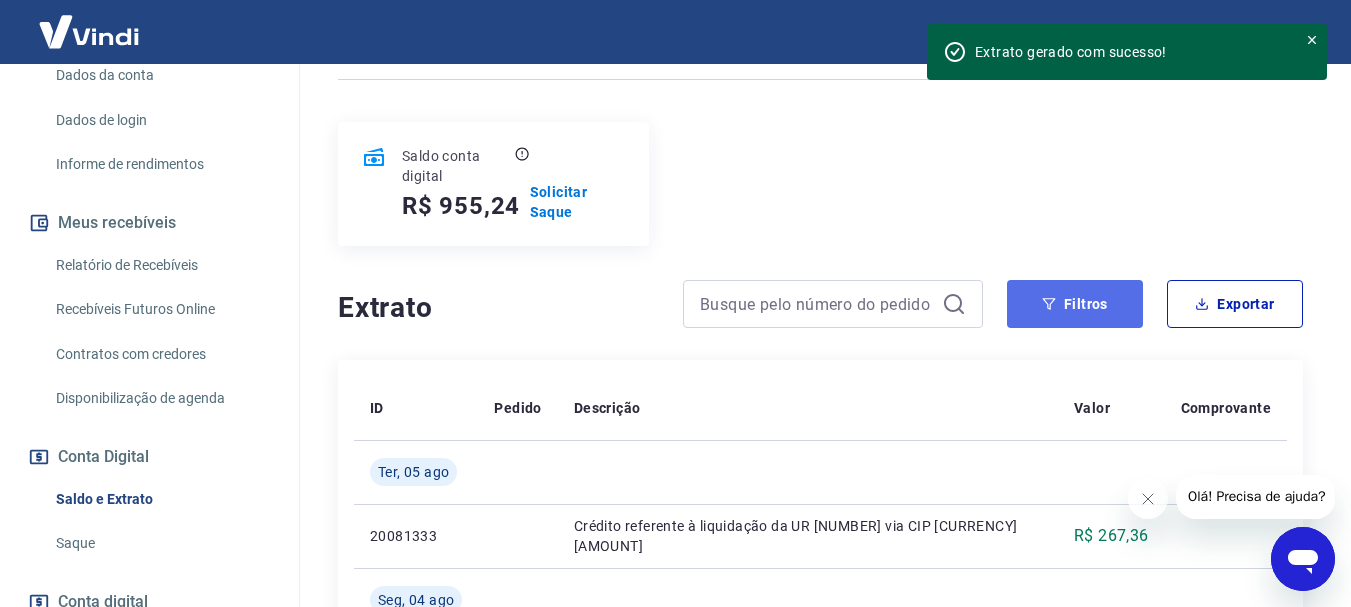 click on "Filtros" at bounding box center (1075, 304) 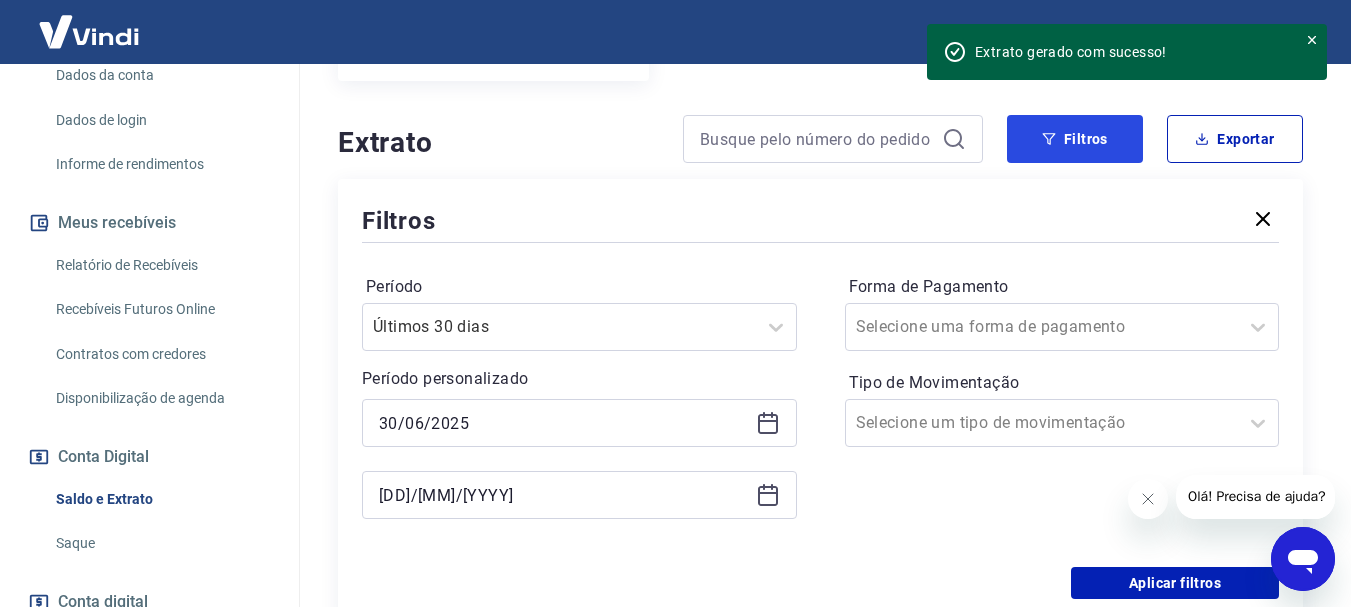 scroll, scrollTop: 403, scrollLeft: 0, axis: vertical 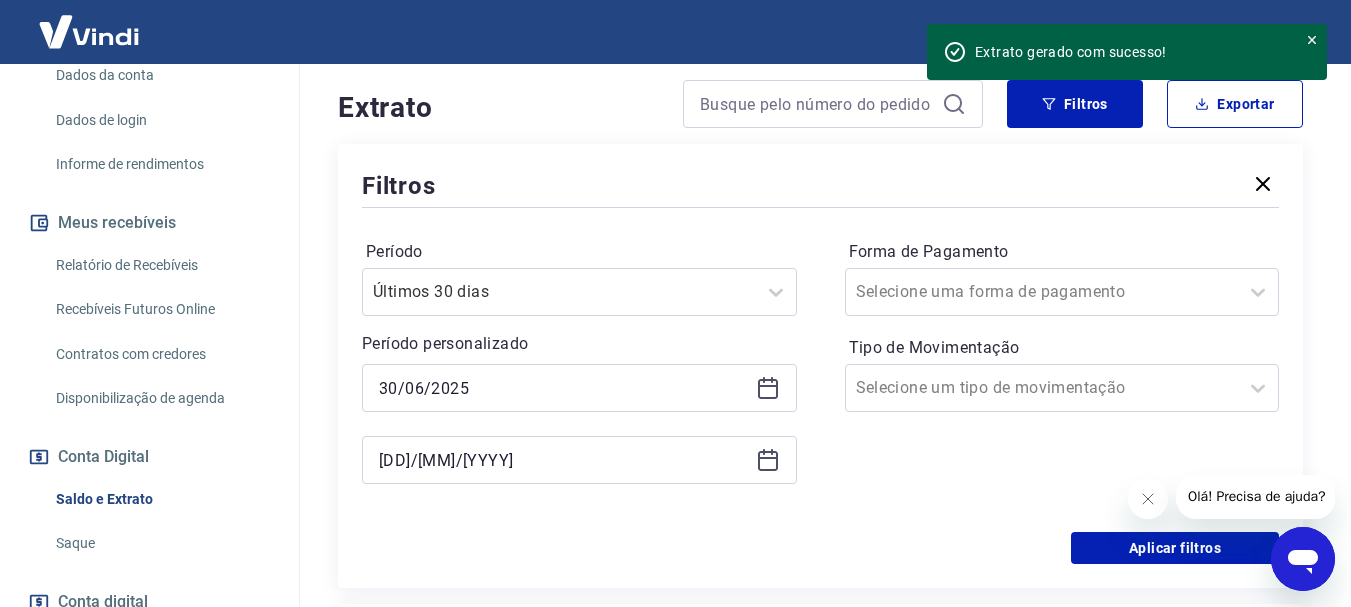 click 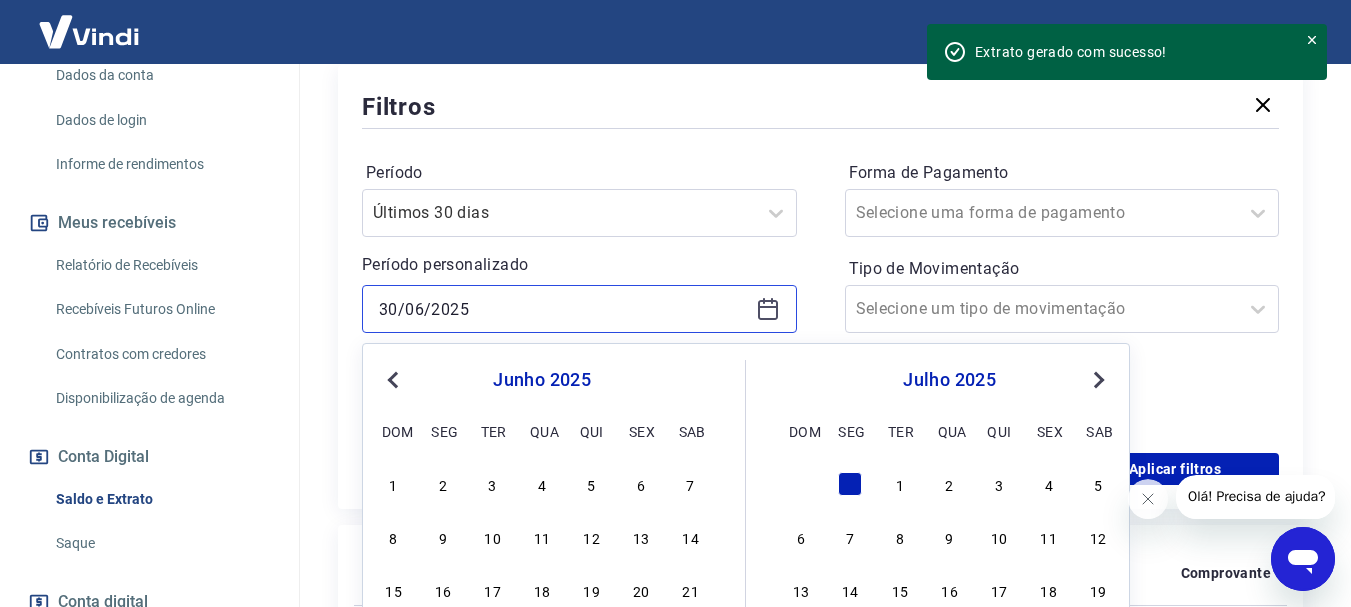 scroll, scrollTop: 603, scrollLeft: 0, axis: vertical 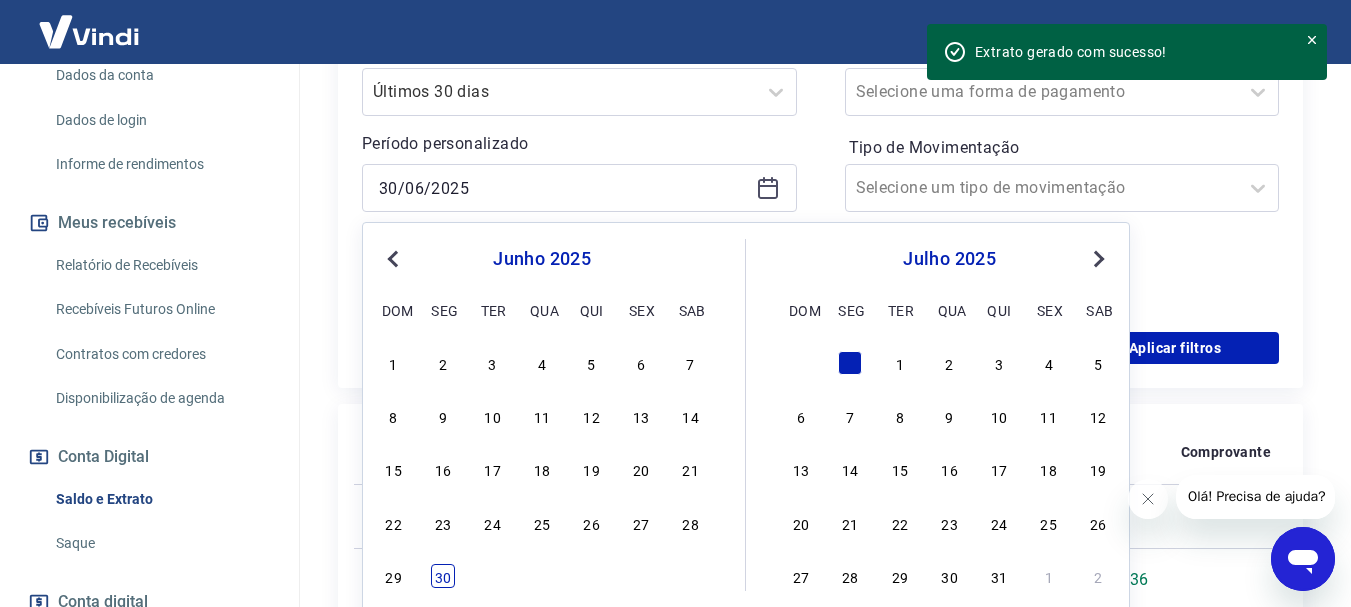 click on "30" at bounding box center (443, 576) 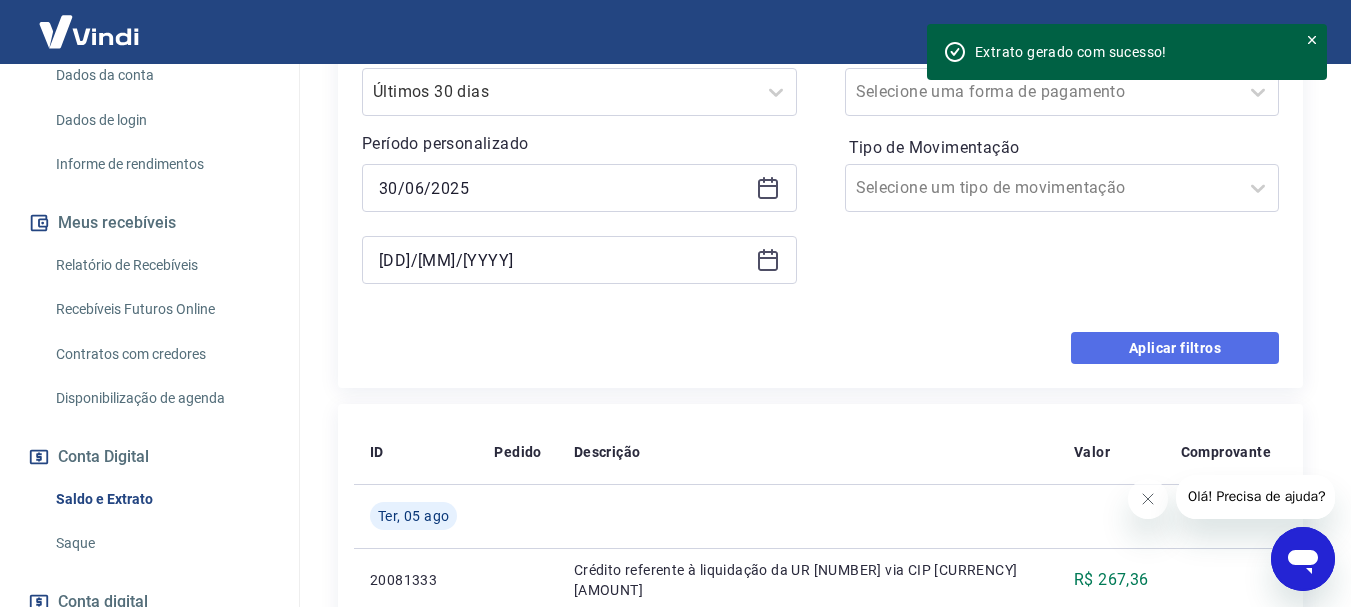 click on "Aplicar filtros" at bounding box center (1175, 348) 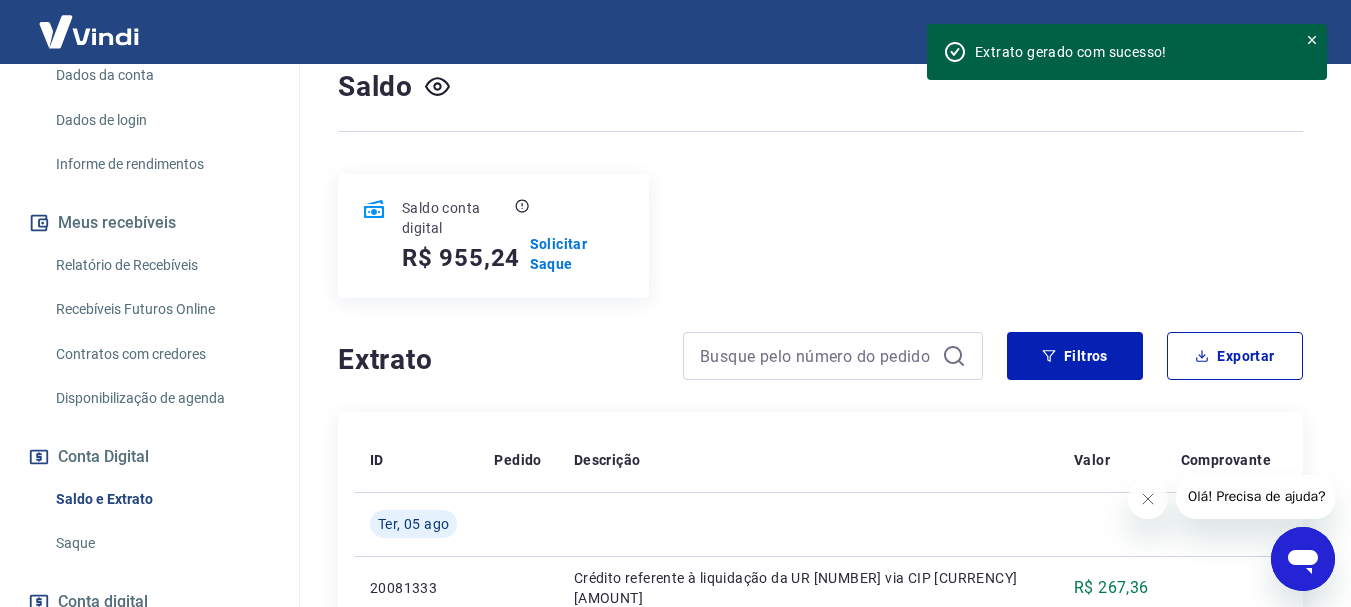 scroll, scrollTop: 103, scrollLeft: 0, axis: vertical 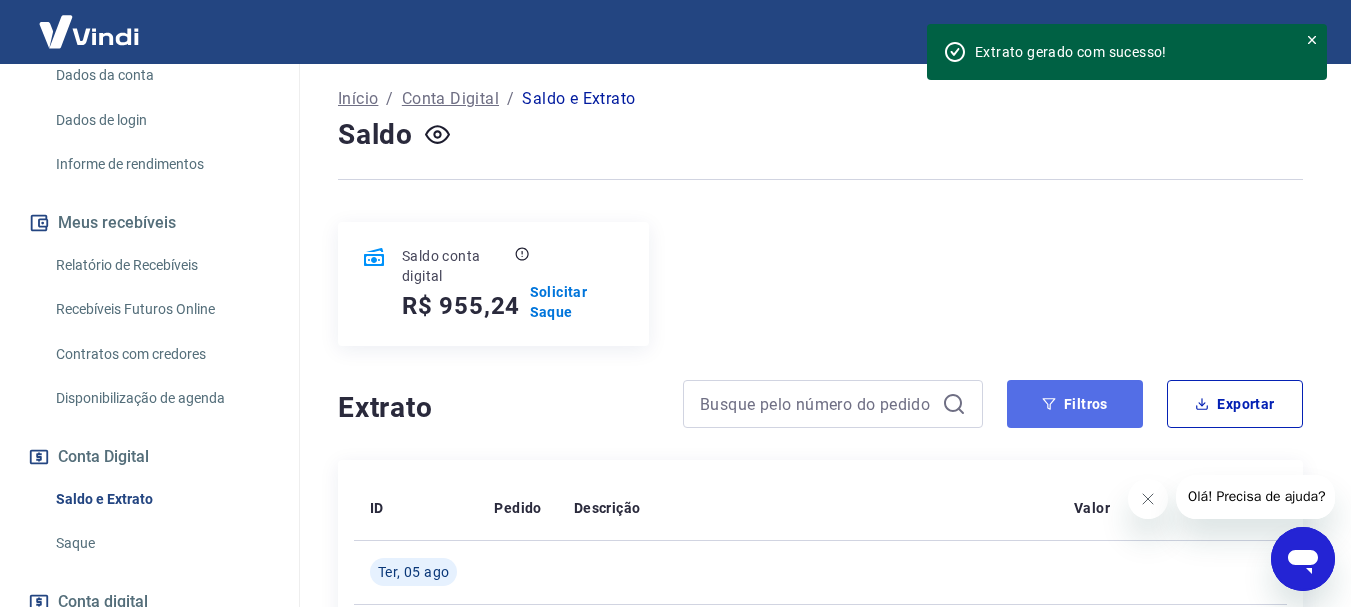 click on "Filtros" at bounding box center (1075, 404) 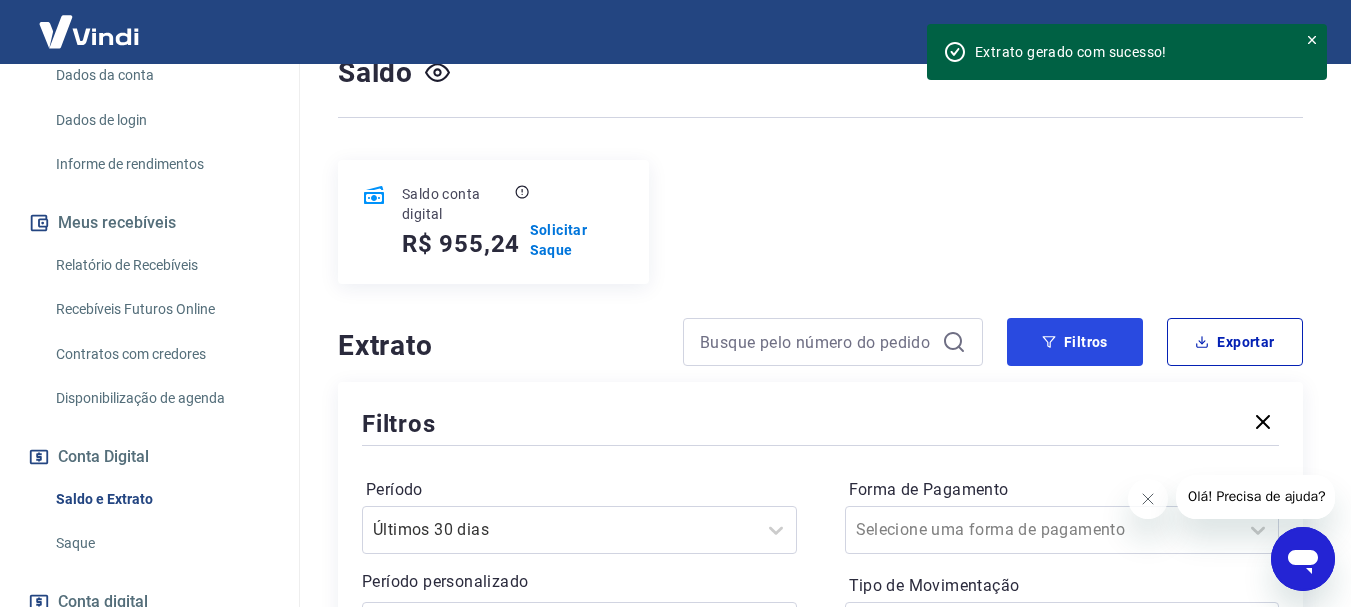 scroll, scrollTop: 503, scrollLeft: 0, axis: vertical 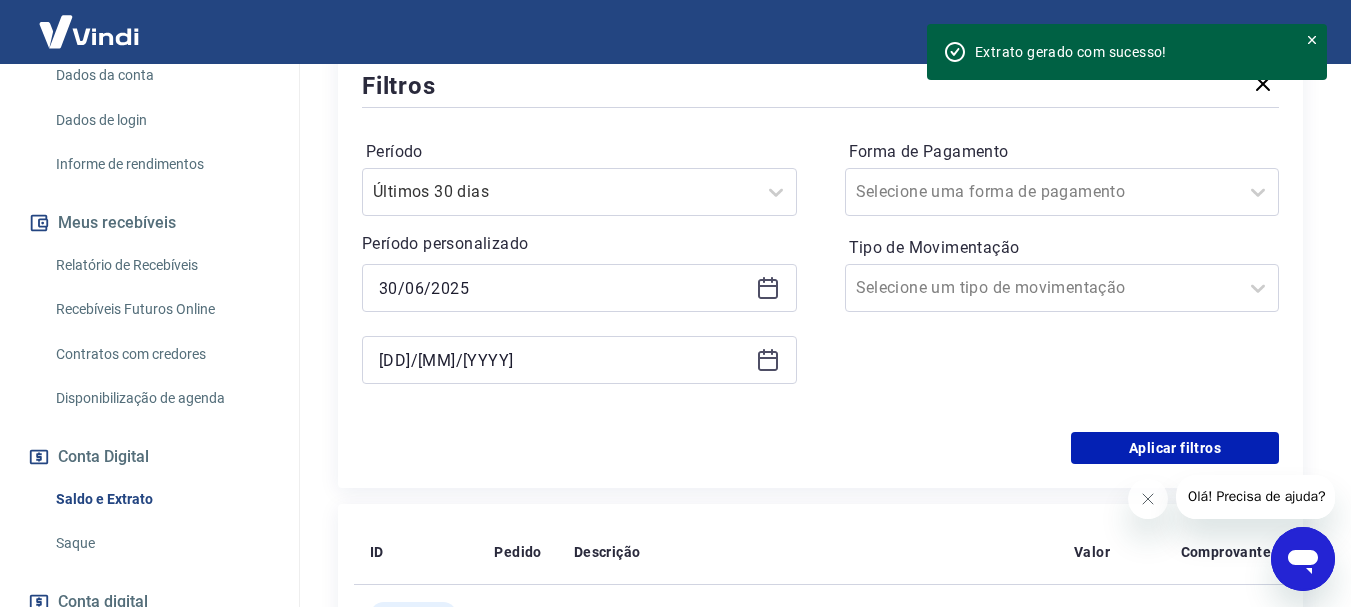 click 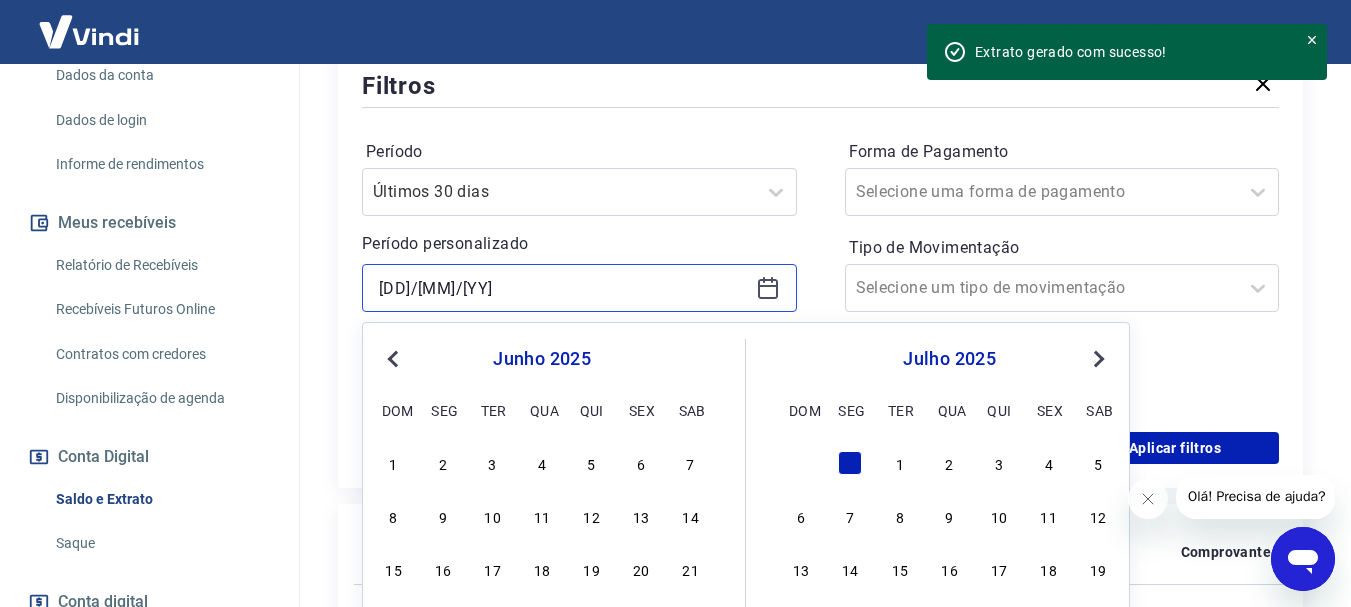 type on "30/06/2025" 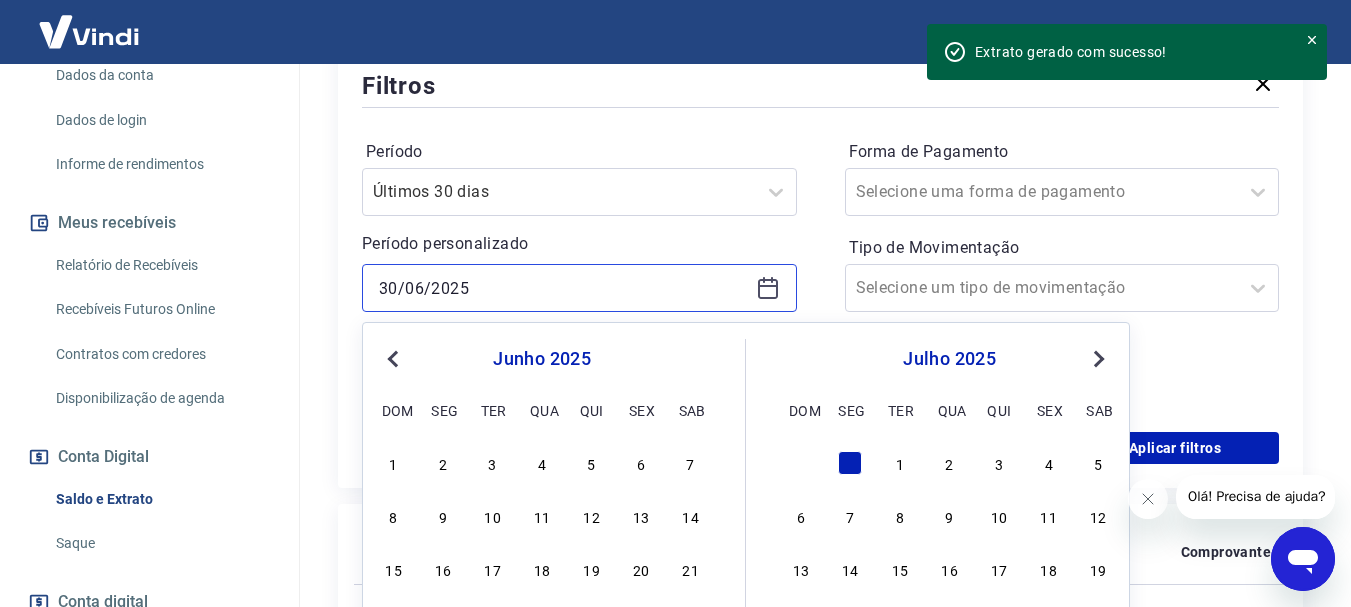 drag, startPoint x: 548, startPoint y: 281, endPoint x: 304, endPoint y: 278, distance: 244.01845 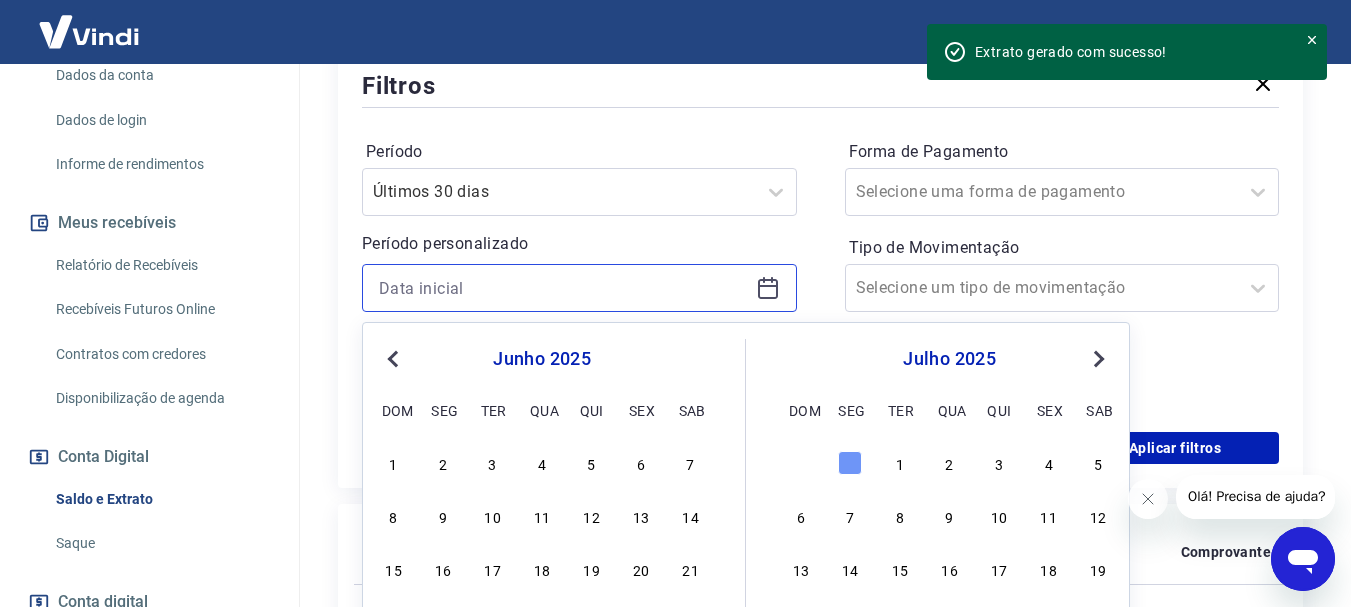 type 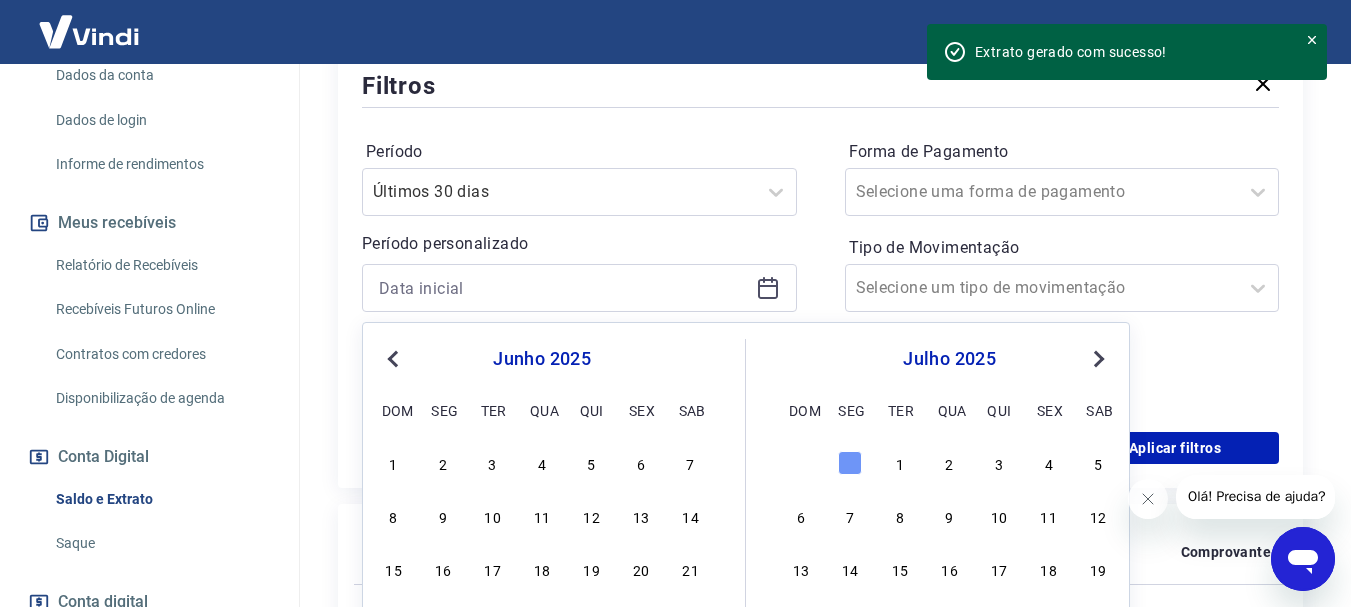 click on "Período Últimos 30 dias Período personalizado Previous Month Next Month junho [YEAR] dom seg ter qua qui sex sab 1 2 3 4 5 6 7 8 9 10 11 12 13 14 15 16 17 18 19 20 21 22 23 24 25 26 27 28 29 30 julho [YEAR] dom seg ter qua qui sex sab 1 2 3 4 5 6 7 8 9 10 11 12 13 14 15 16 17 18 19 20 21 22 23 24 25 26 27 28 29 30 31 1 2 [DD]/[MM]/[YYYY] Forma de Pagamento Selecione uma forma de pagamento Tipo de Movimentação Selecione um tipo de movimentação" at bounding box center [820, 272] 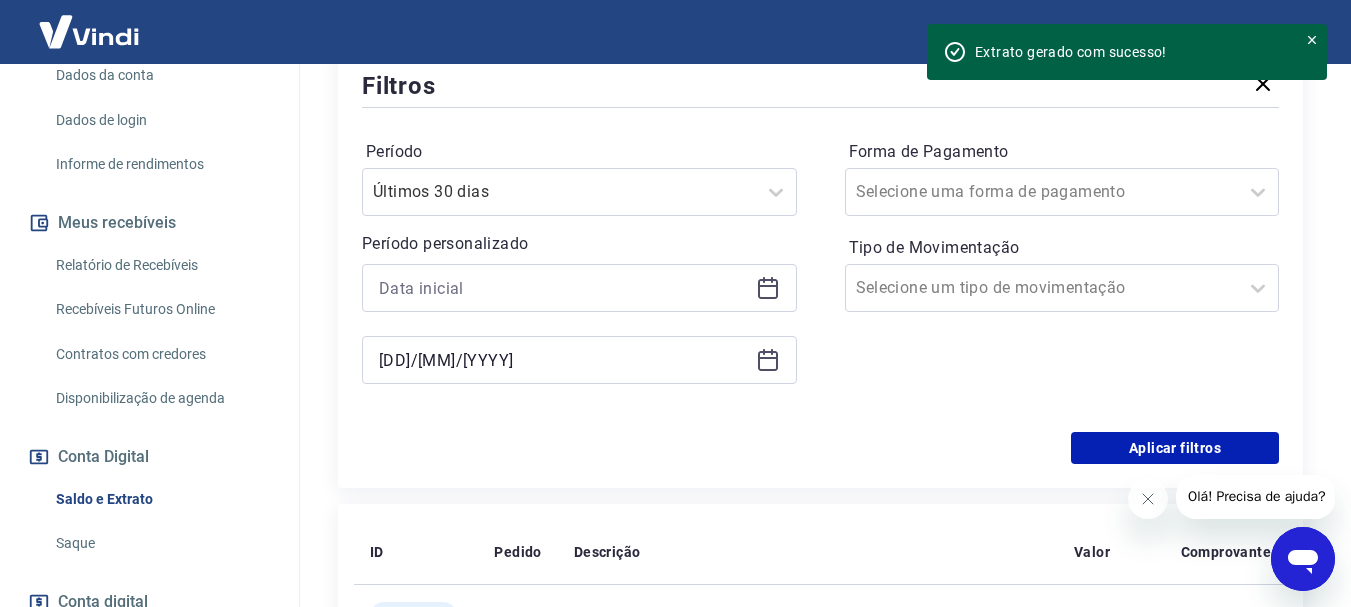 click 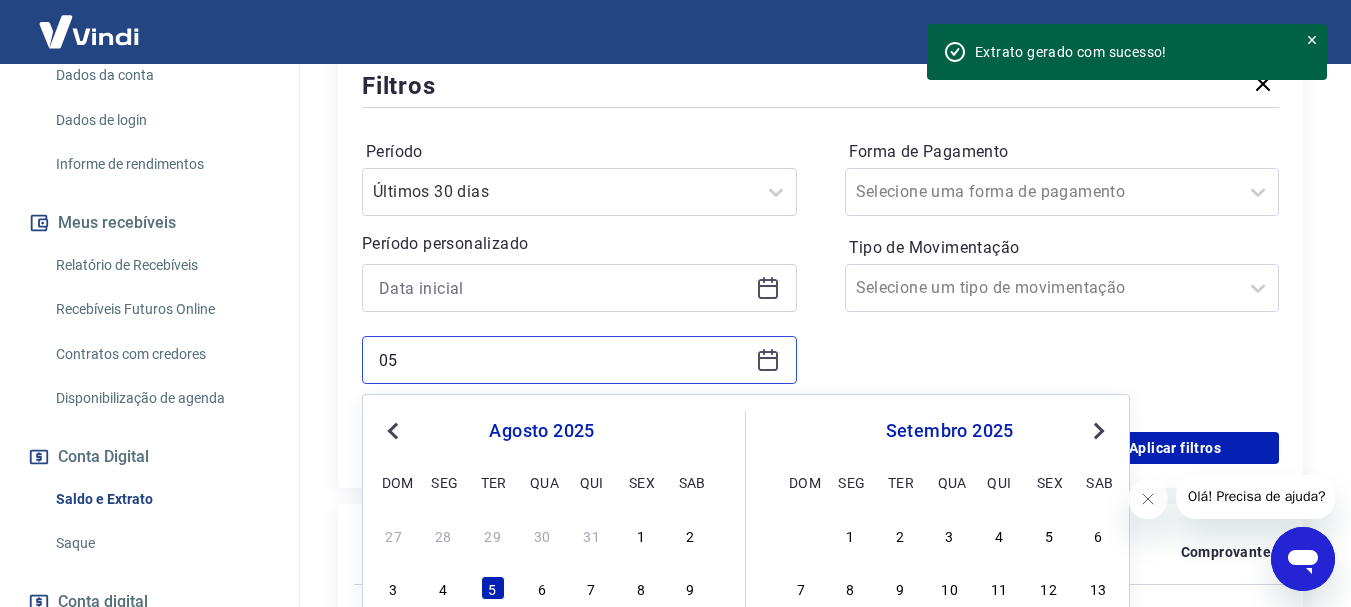 type on "0" 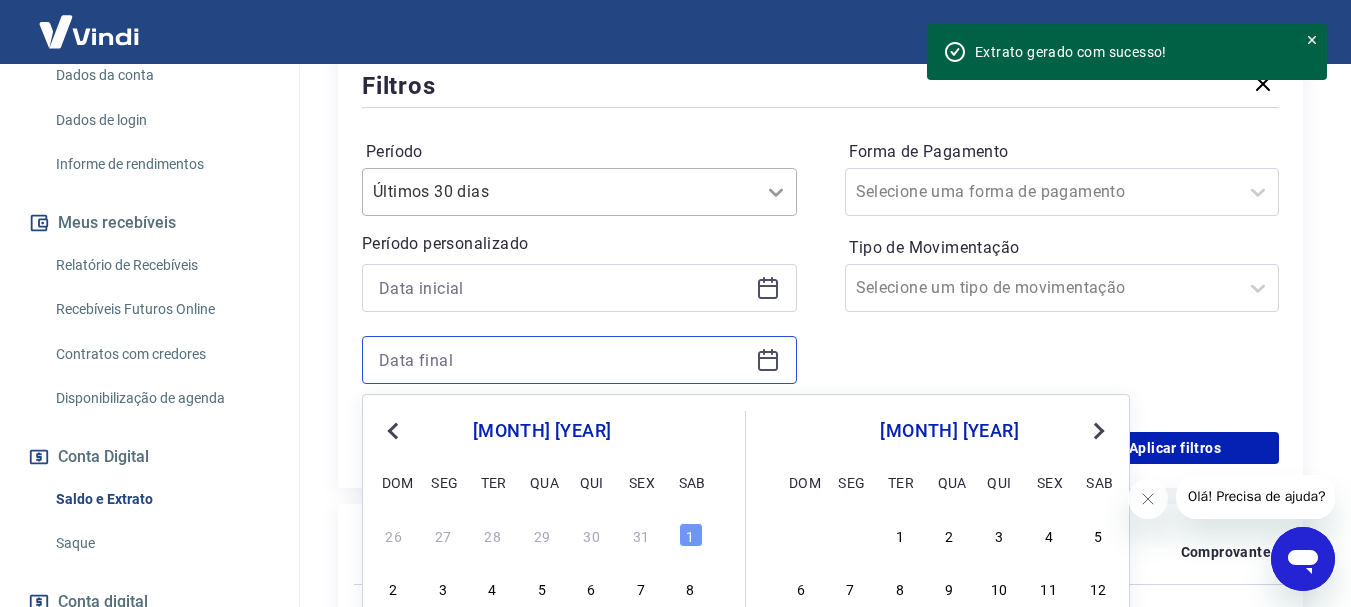 type 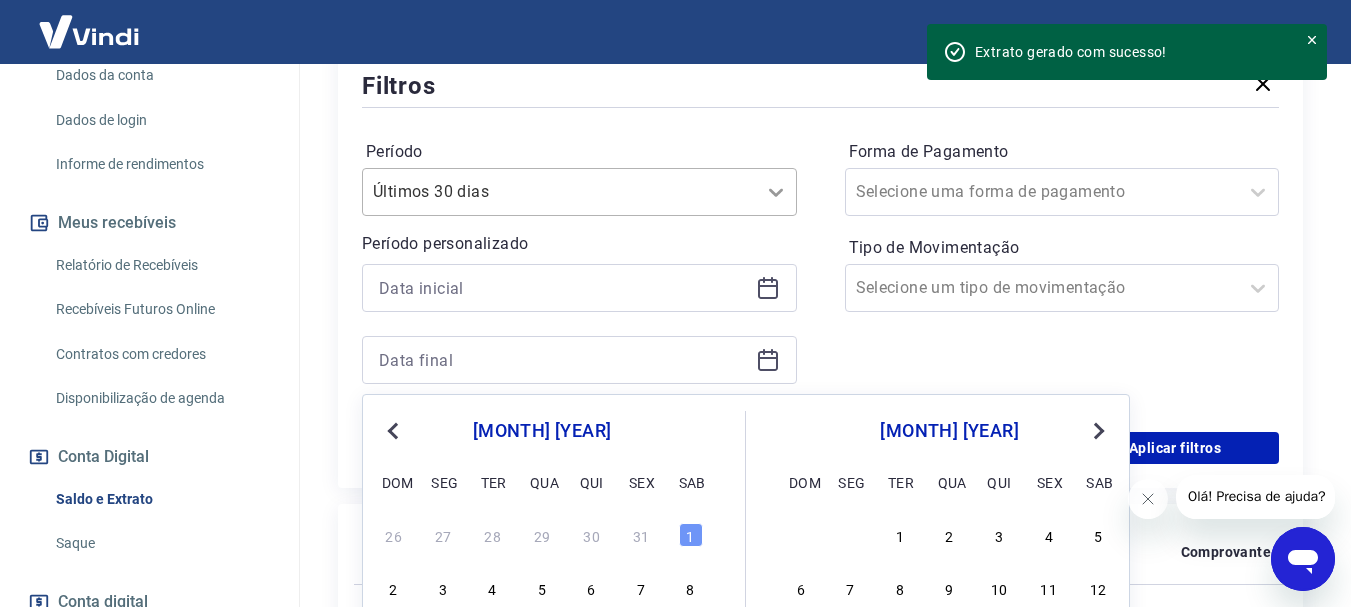 click 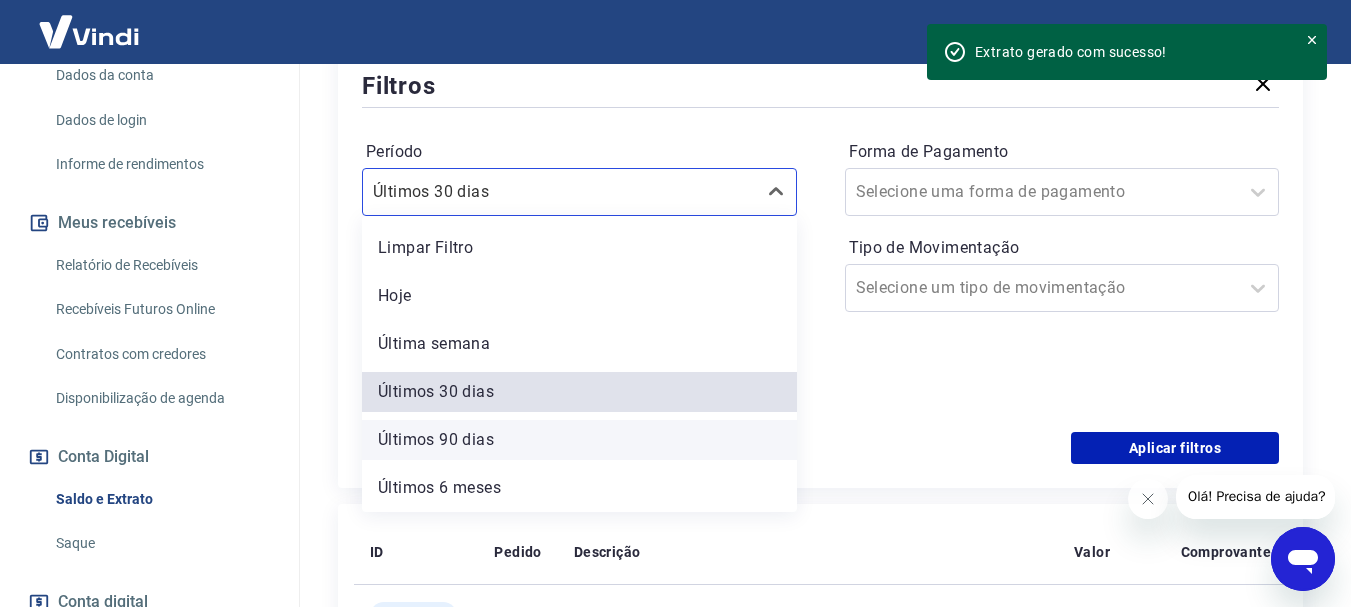 click on "Limpar Filtro Hoje Última semana Últimos 30 dias Últimos 90 dias Últimos 6 meses" at bounding box center [579, 364] 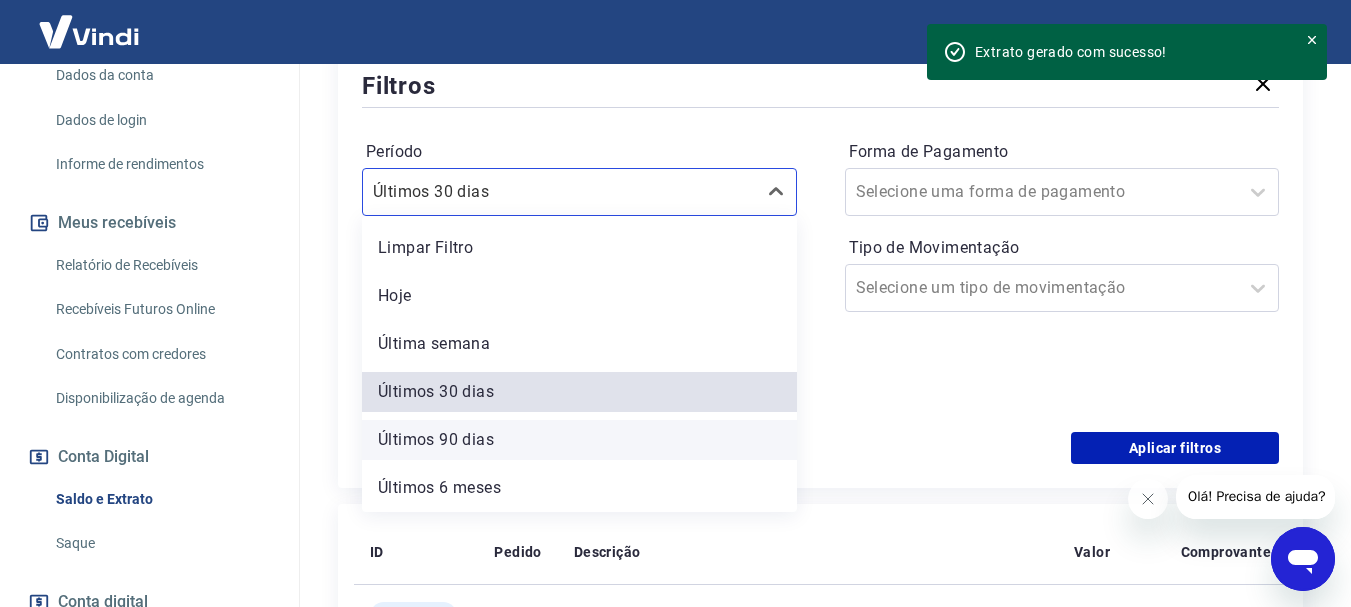 click on "Últimos 90 dias" at bounding box center [579, 440] 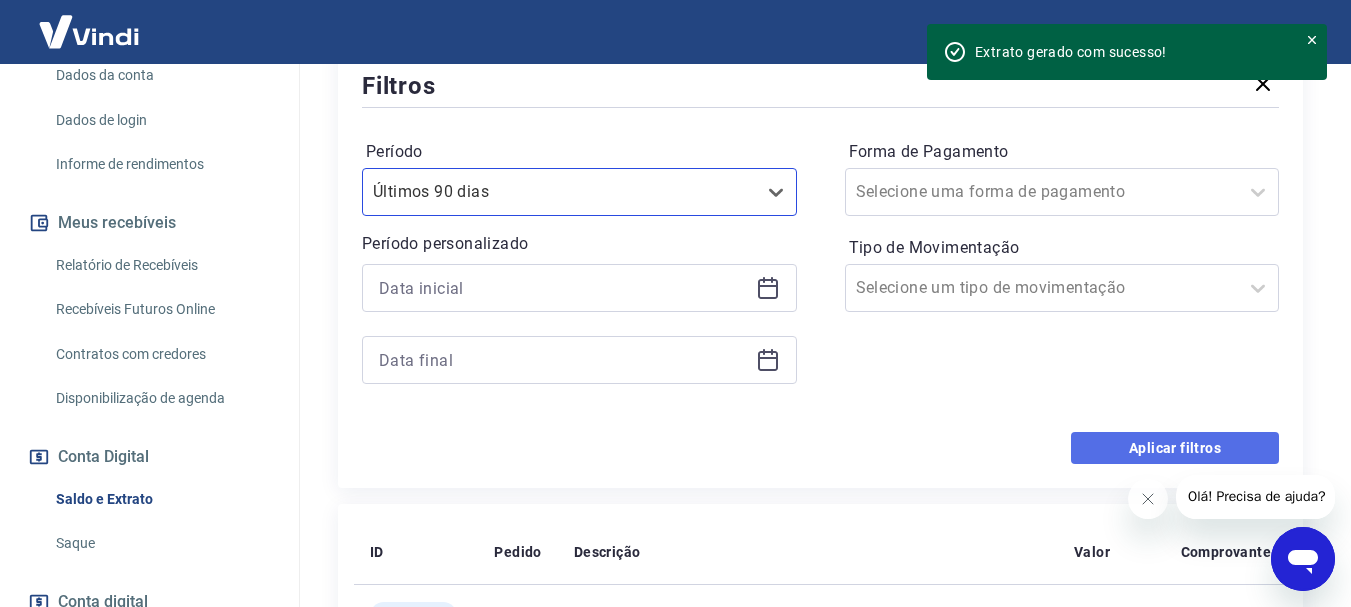 click on "Aplicar filtros" at bounding box center [1175, 448] 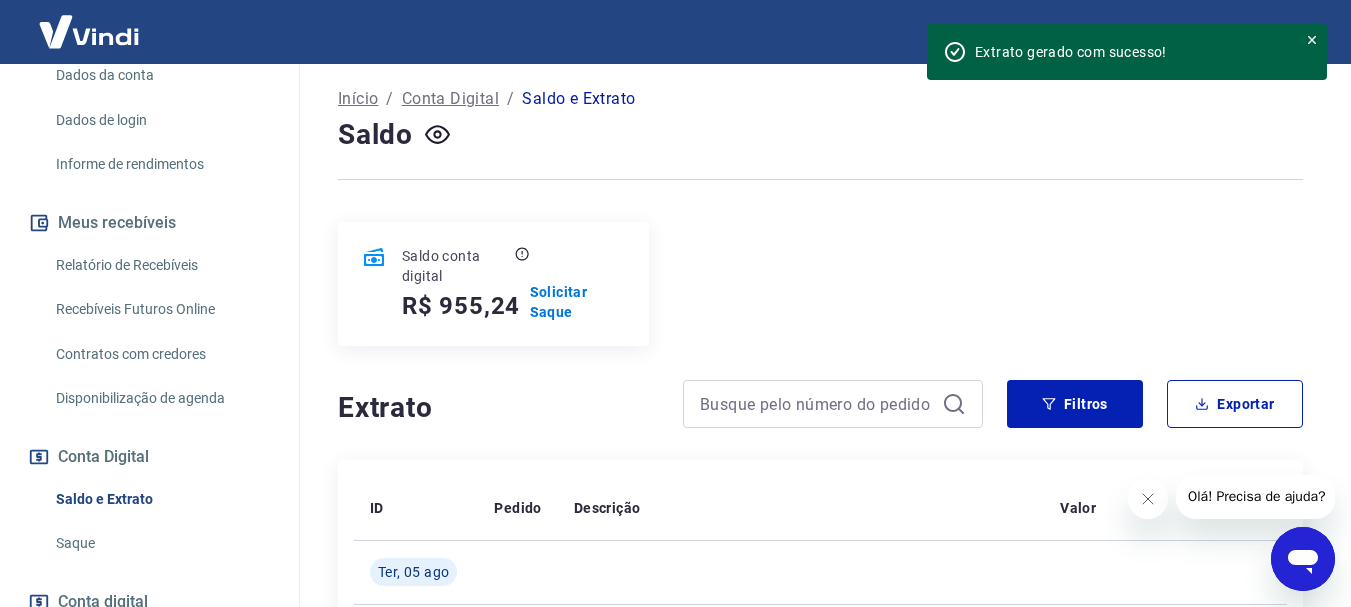 scroll, scrollTop: 200, scrollLeft: 0, axis: vertical 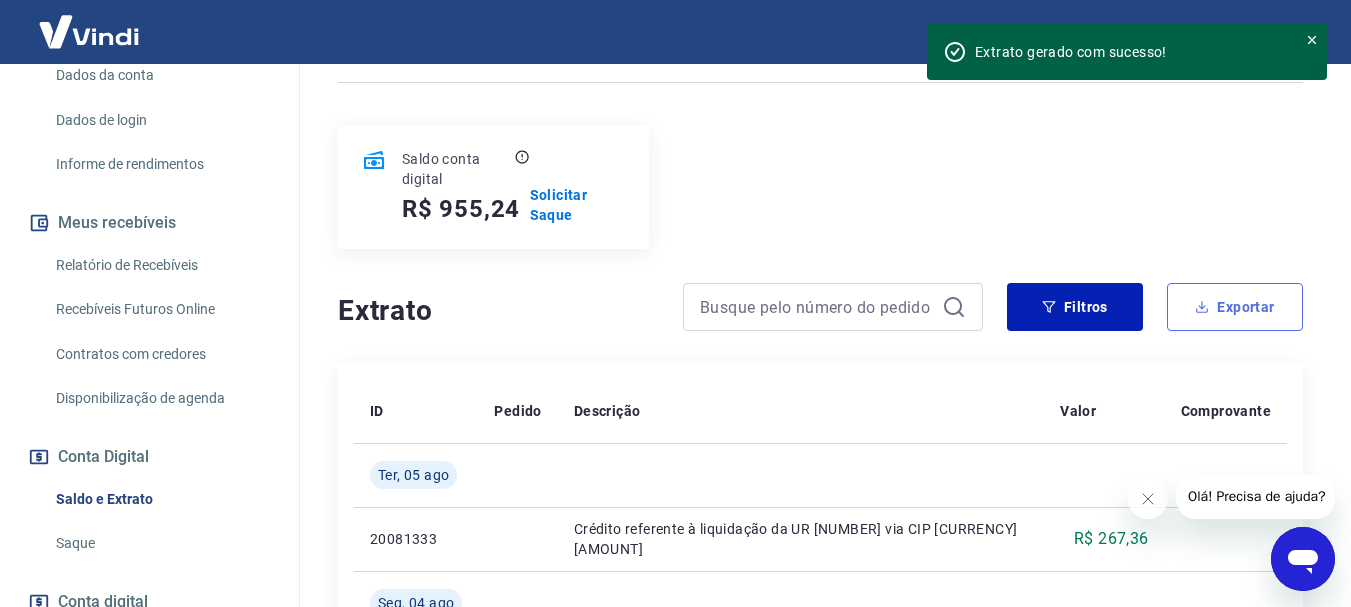 click on "Exportar" at bounding box center (1235, 307) 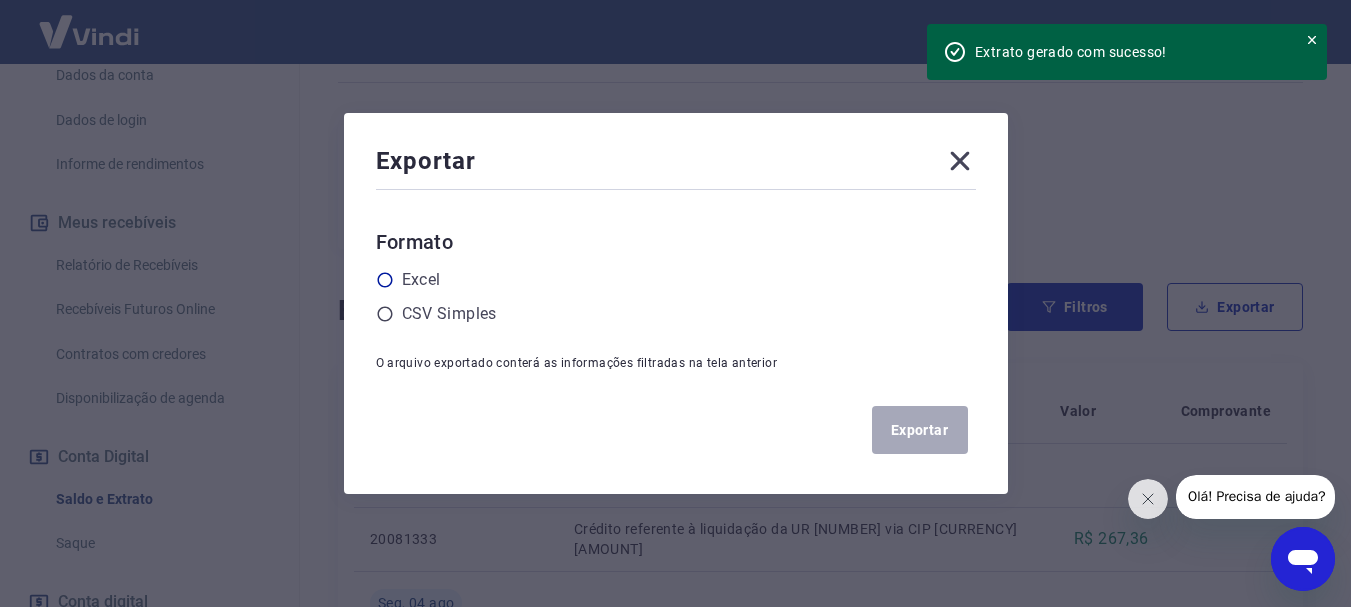 click on "Excel" at bounding box center [421, 280] 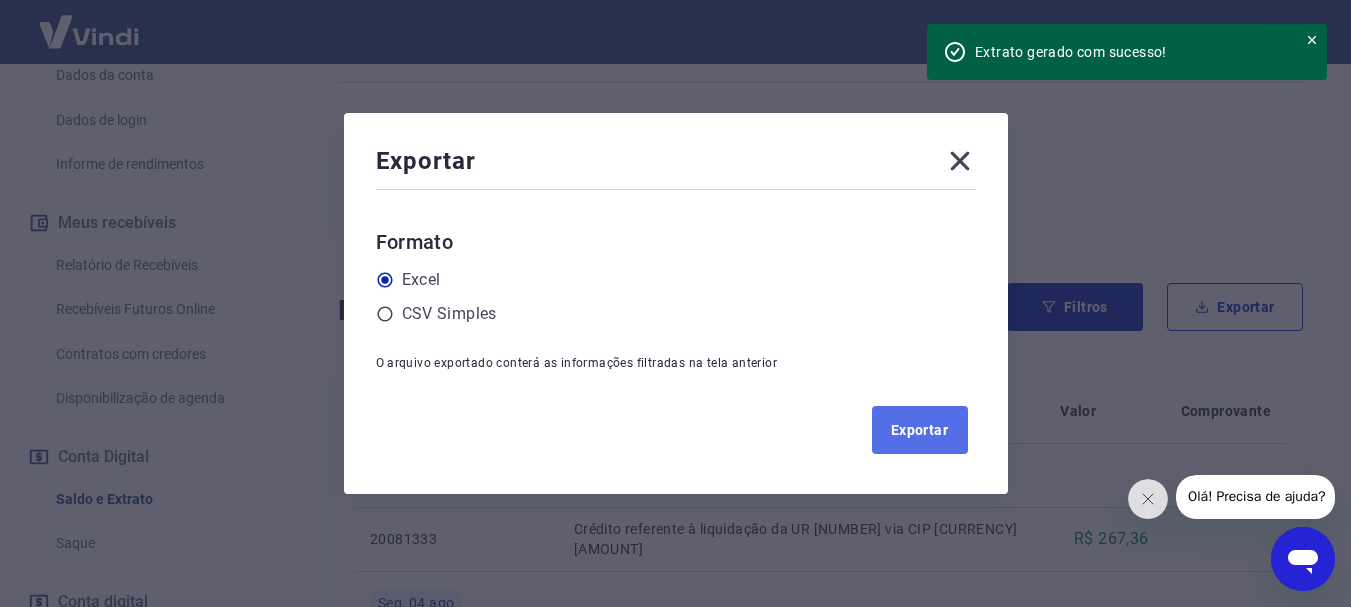 click on "Exportar" at bounding box center [920, 430] 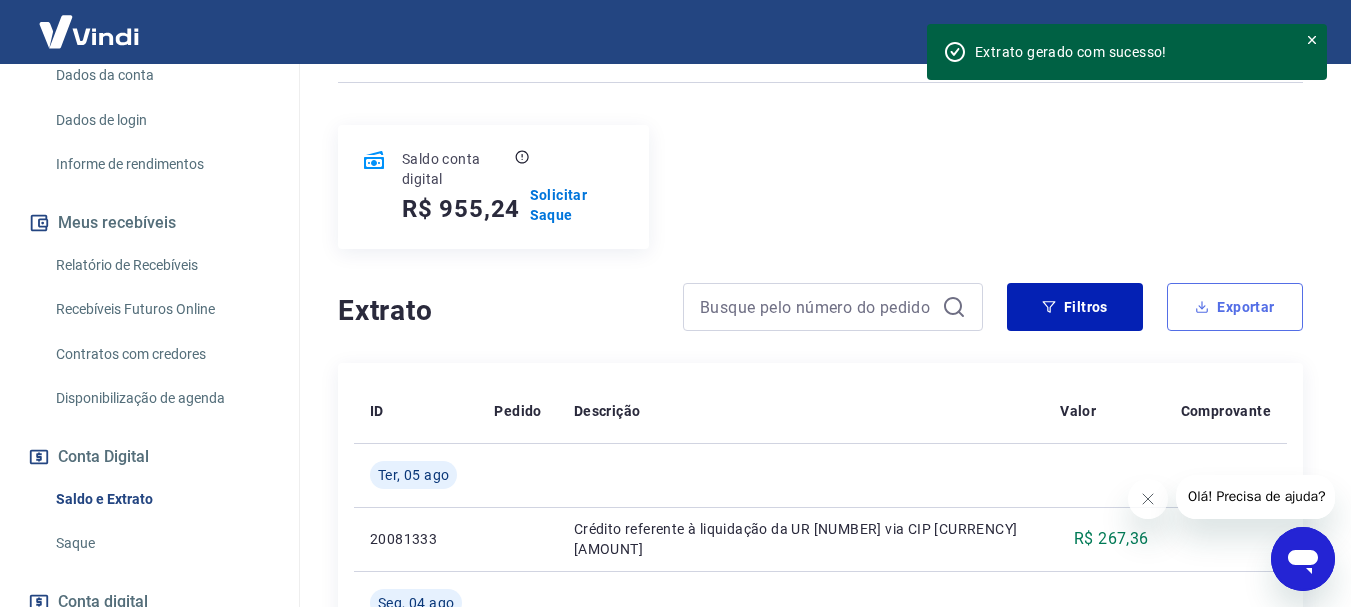 click on "Exportar" at bounding box center (1235, 307) 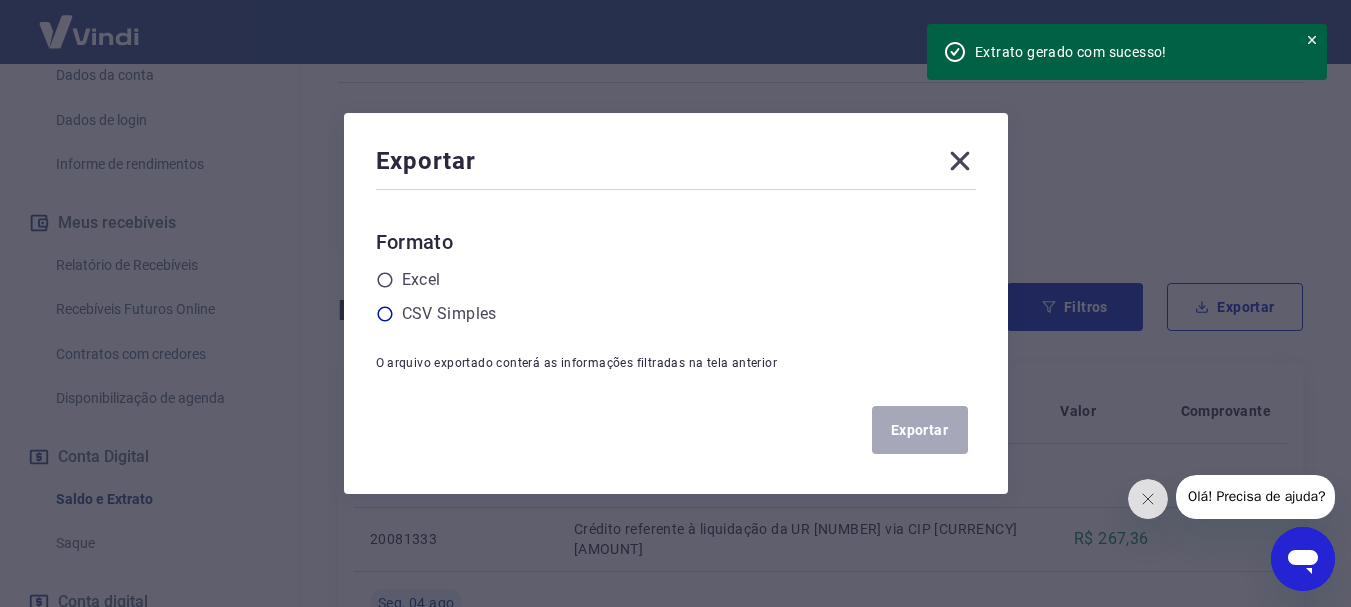 click on "CSV Simples" at bounding box center [449, 314] 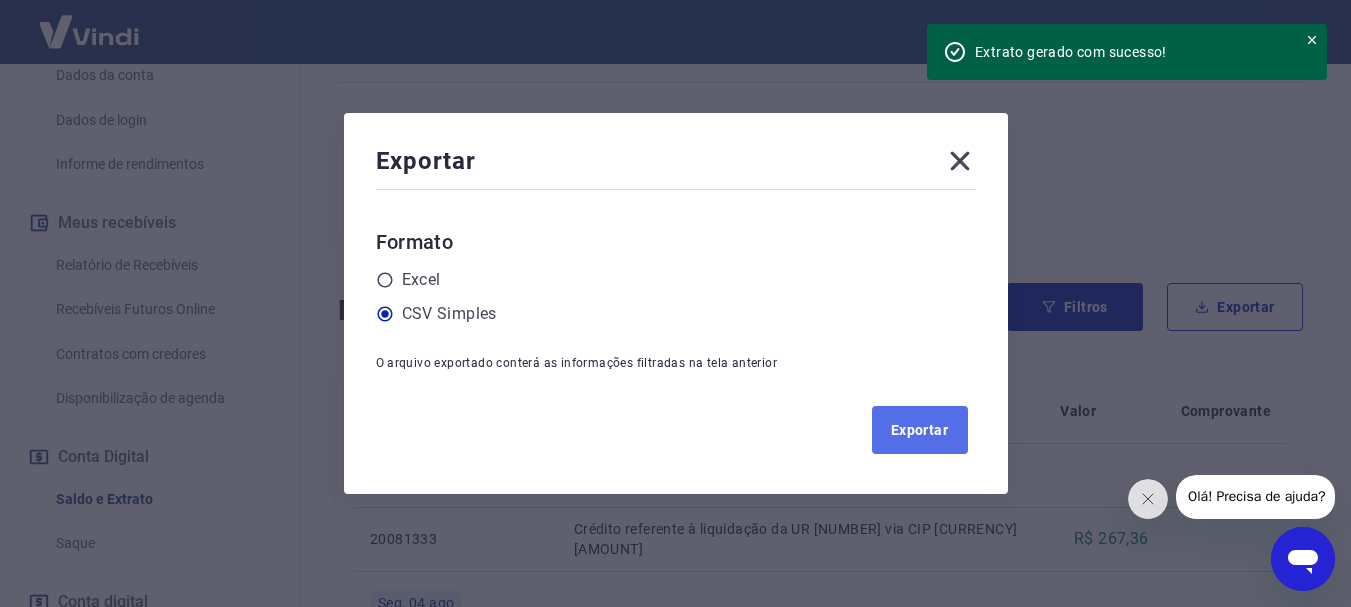 click on "Exportar" at bounding box center [920, 430] 